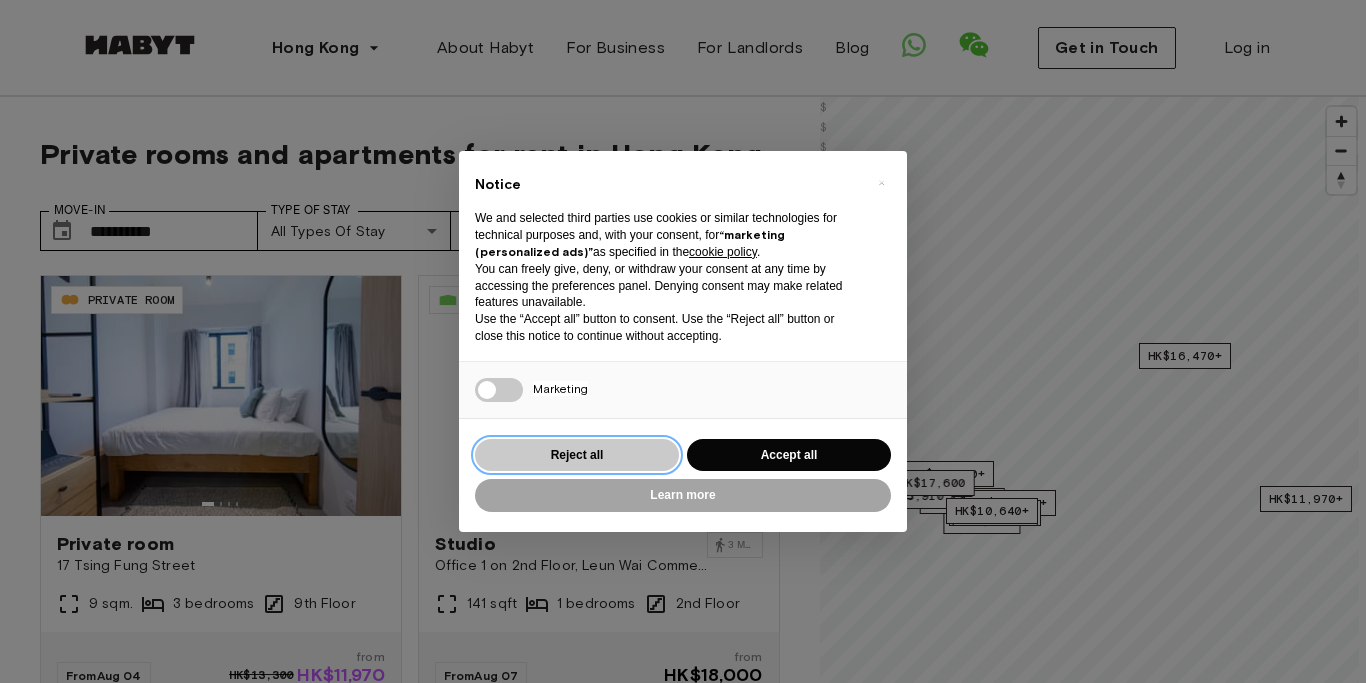 click on "Reject all" at bounding box center (577, 455) 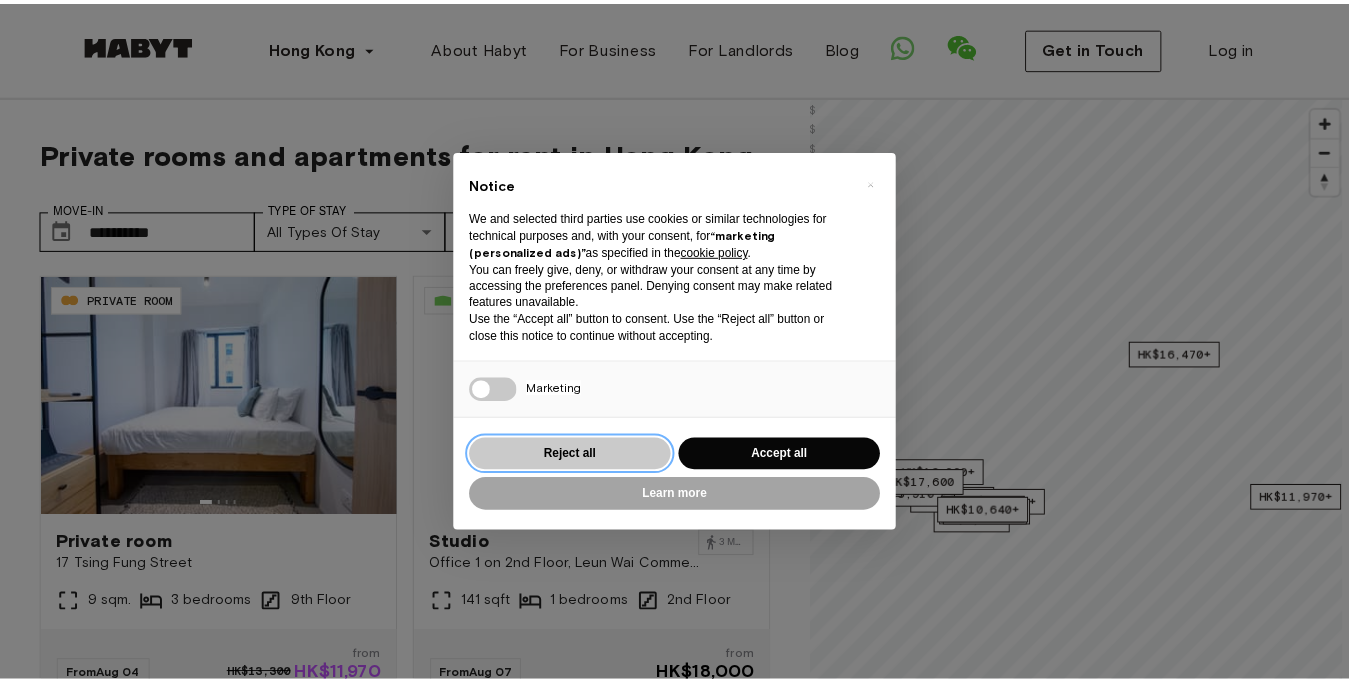 scroll, scrollTop: 0, scrollLeft: 0, axis: both 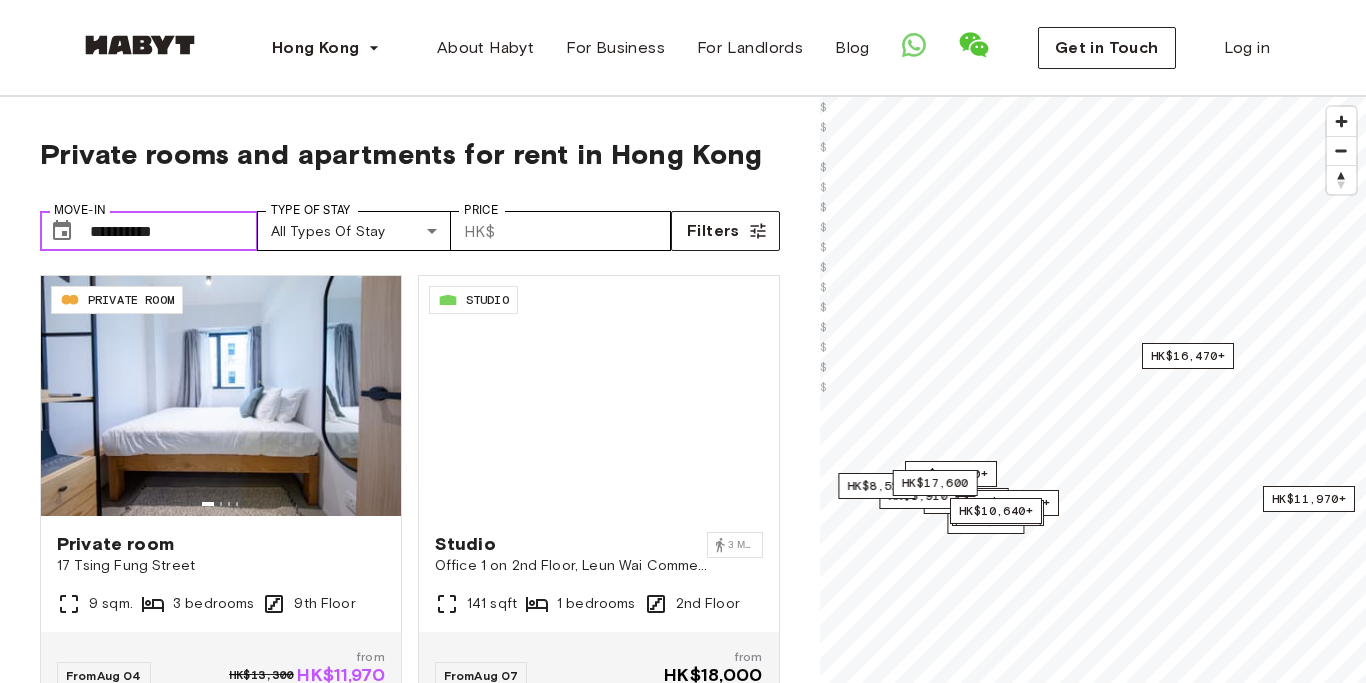 click on "**********" at bounding box center [174, 231] 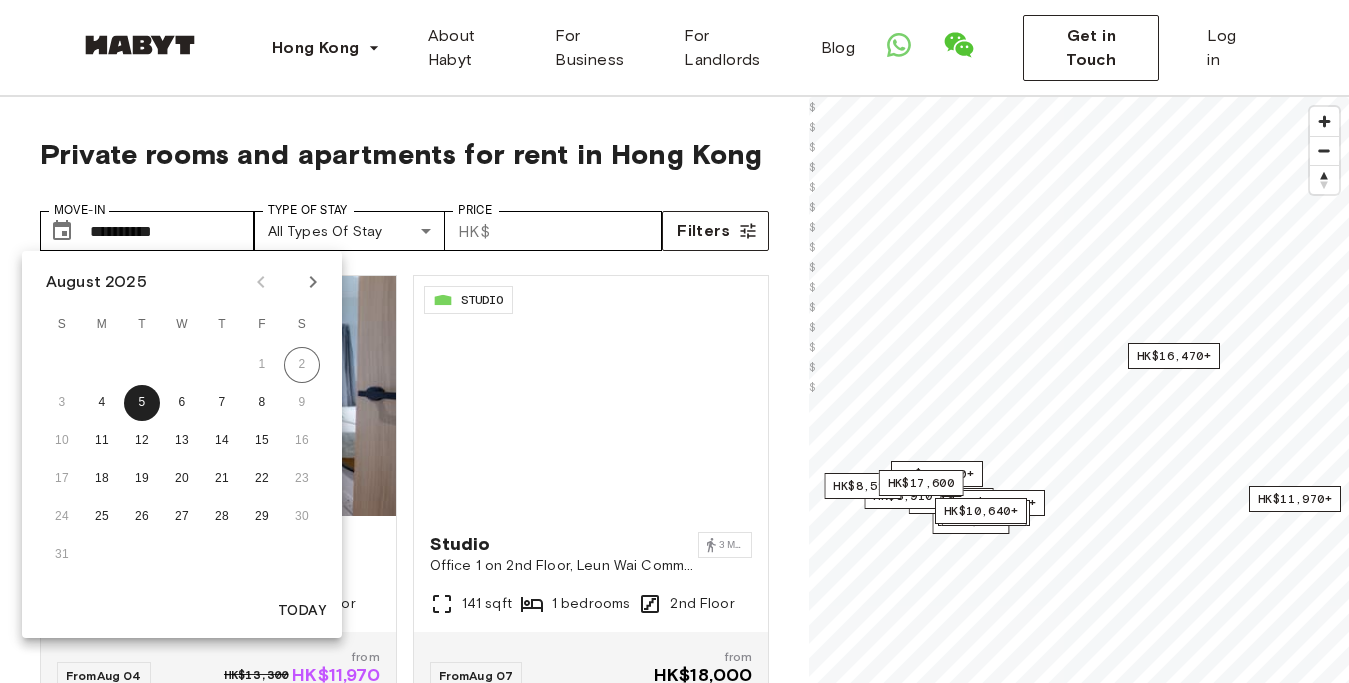 click 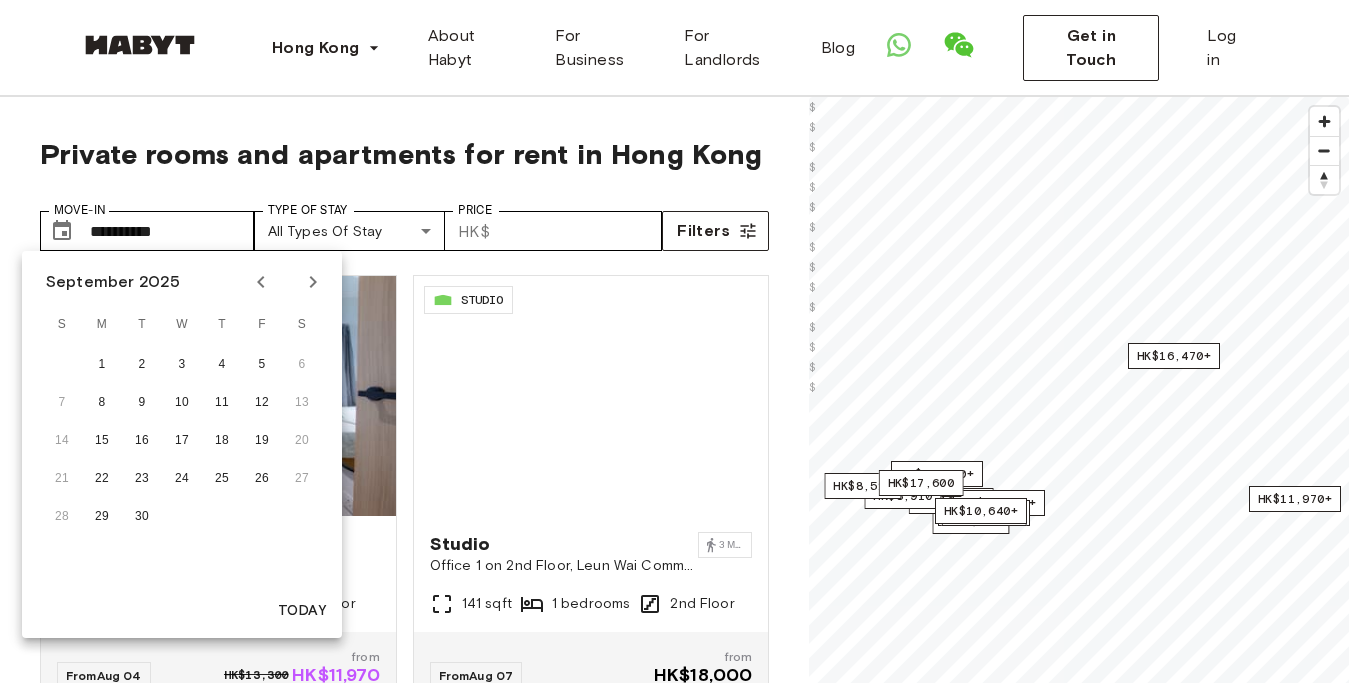 click 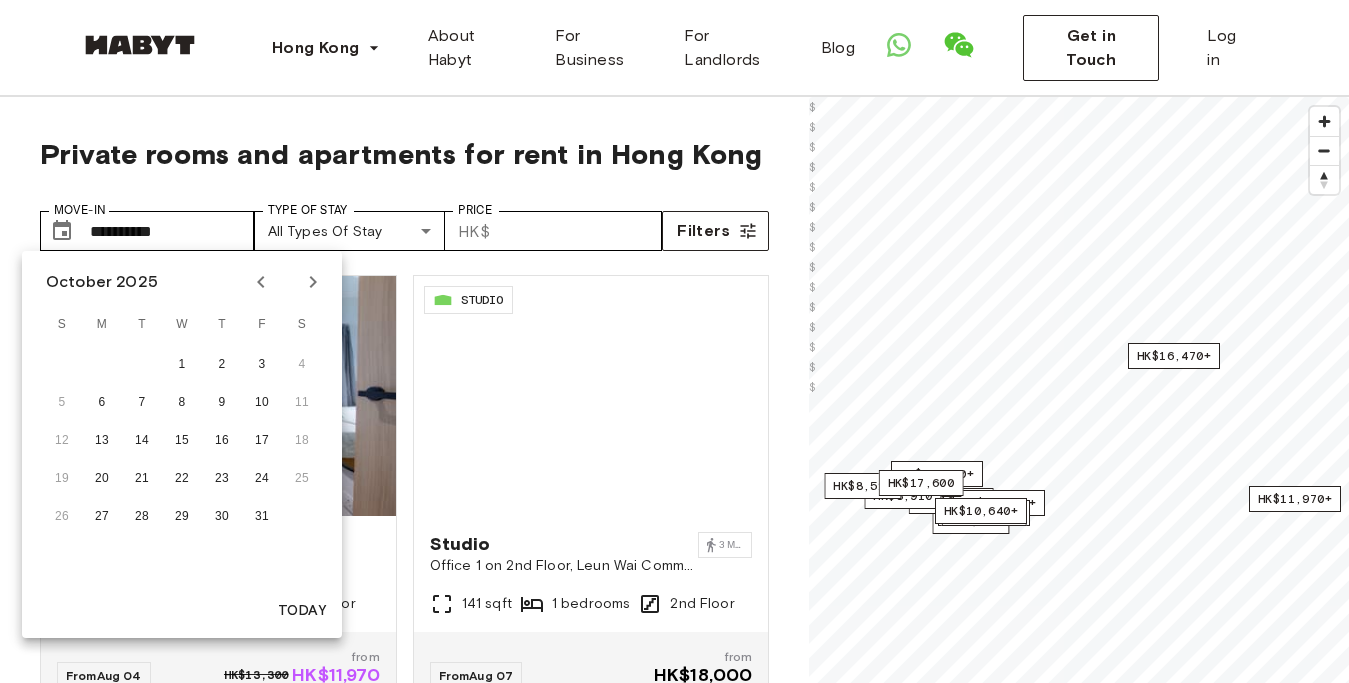 click 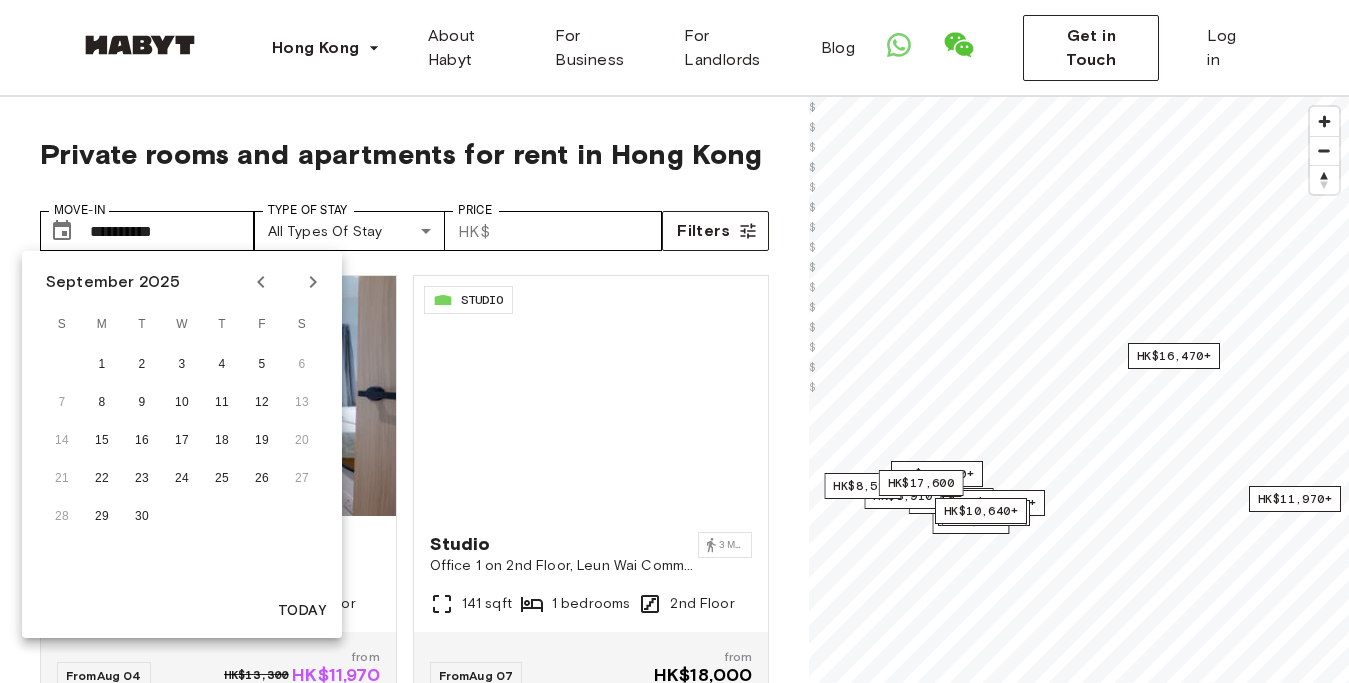 click 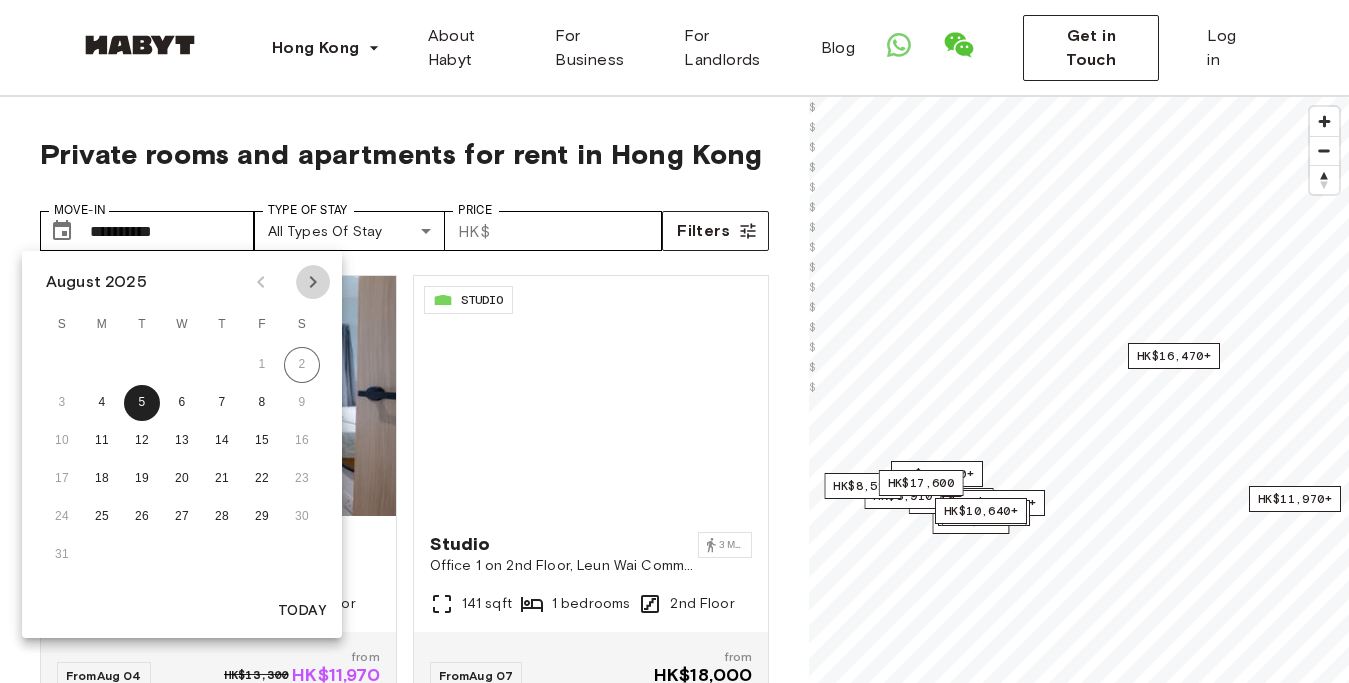 click 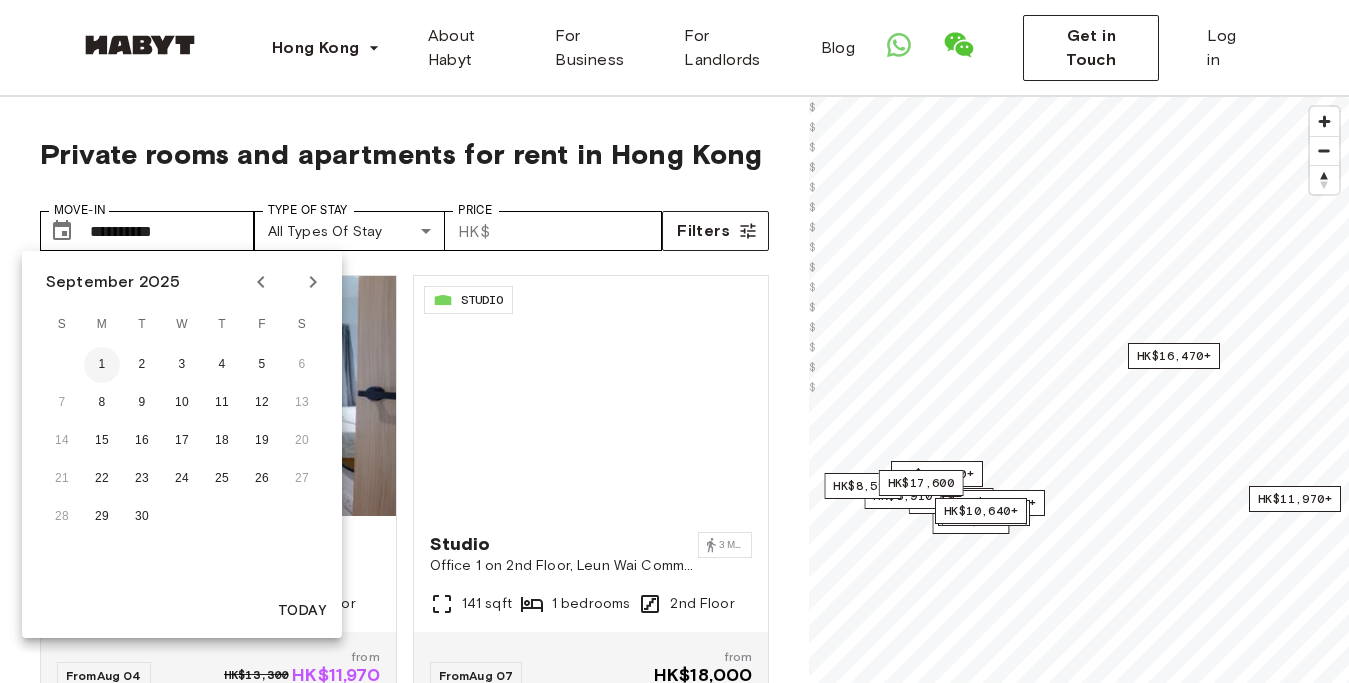 click on "1" at bounding box center [102, 365] 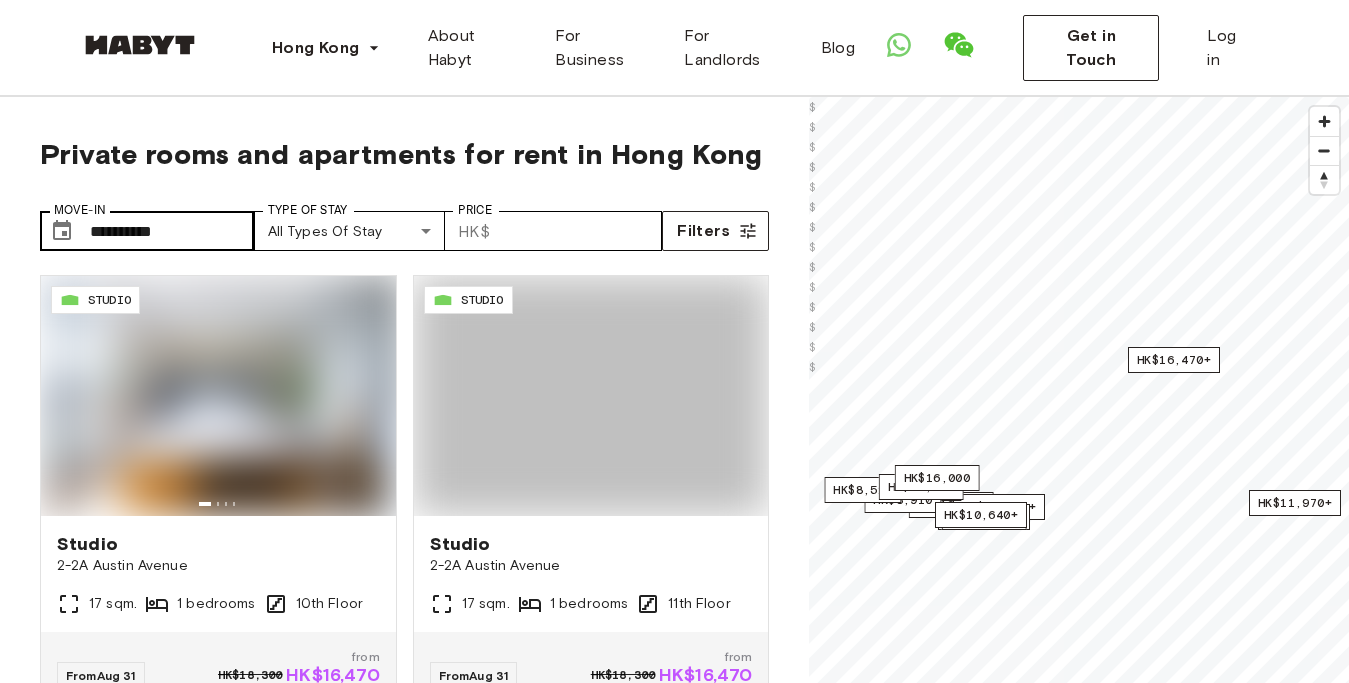 type on "**********" 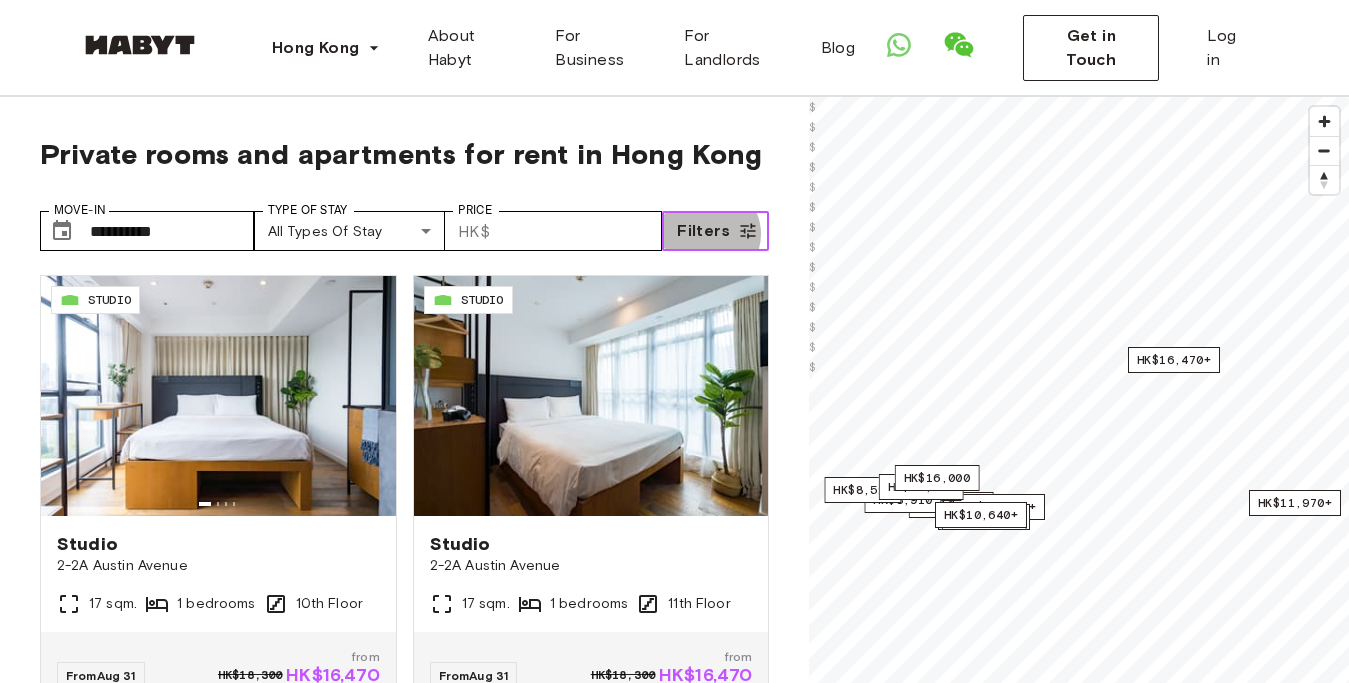 click on "Filters" at bounding box center [703, 231] 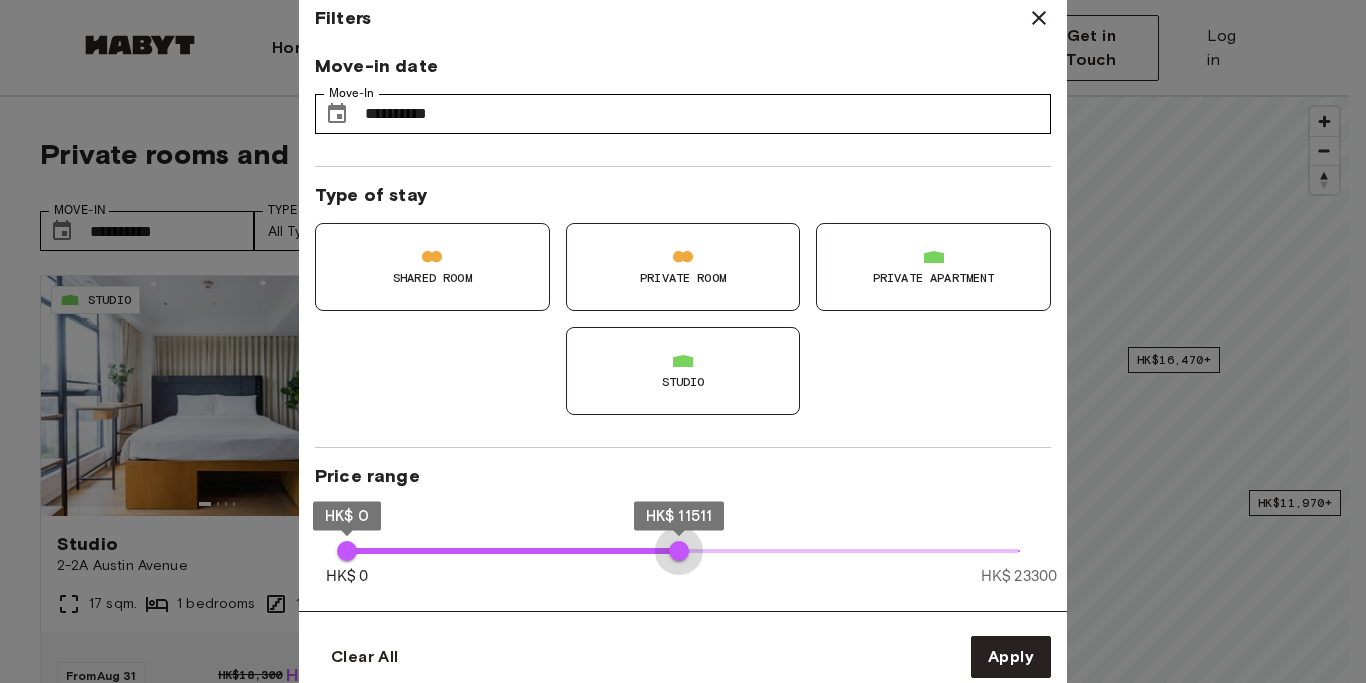 type on "*****" 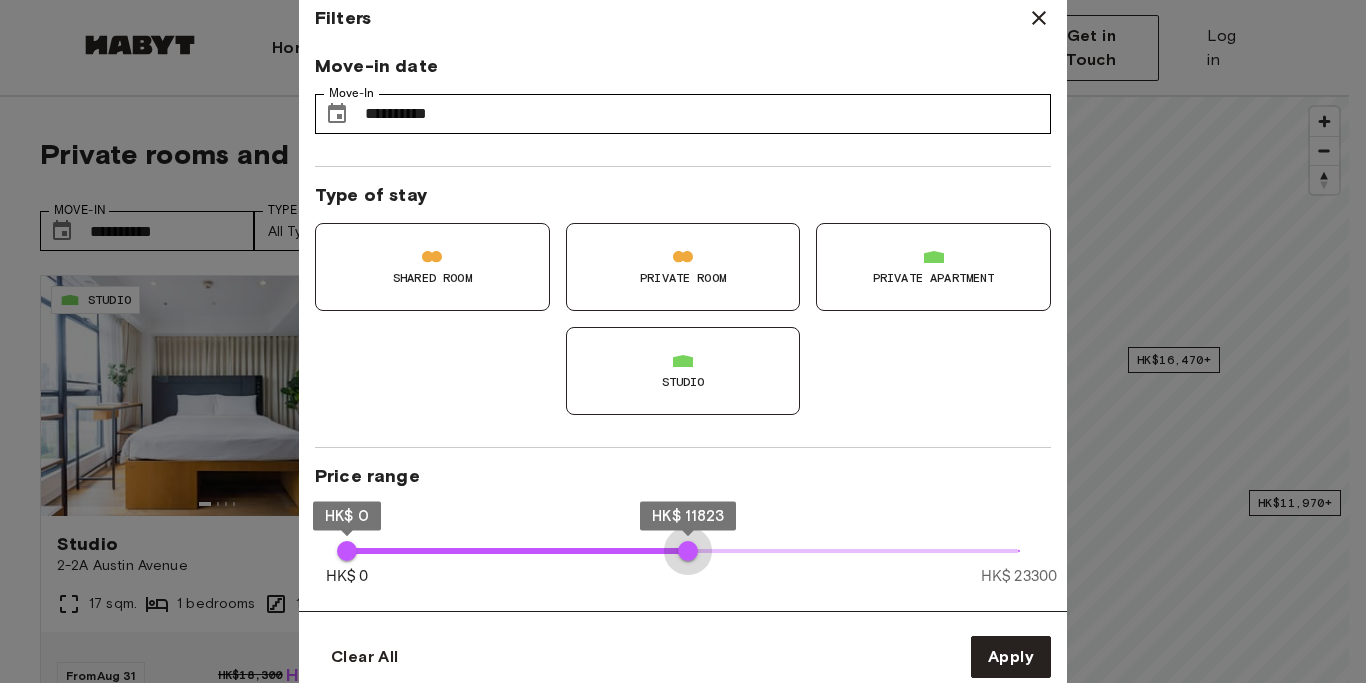 drag, startPoint x: 1014, startPoint y: 549, endPoint x: 688, endPoint y: 545, distance: 326.02454 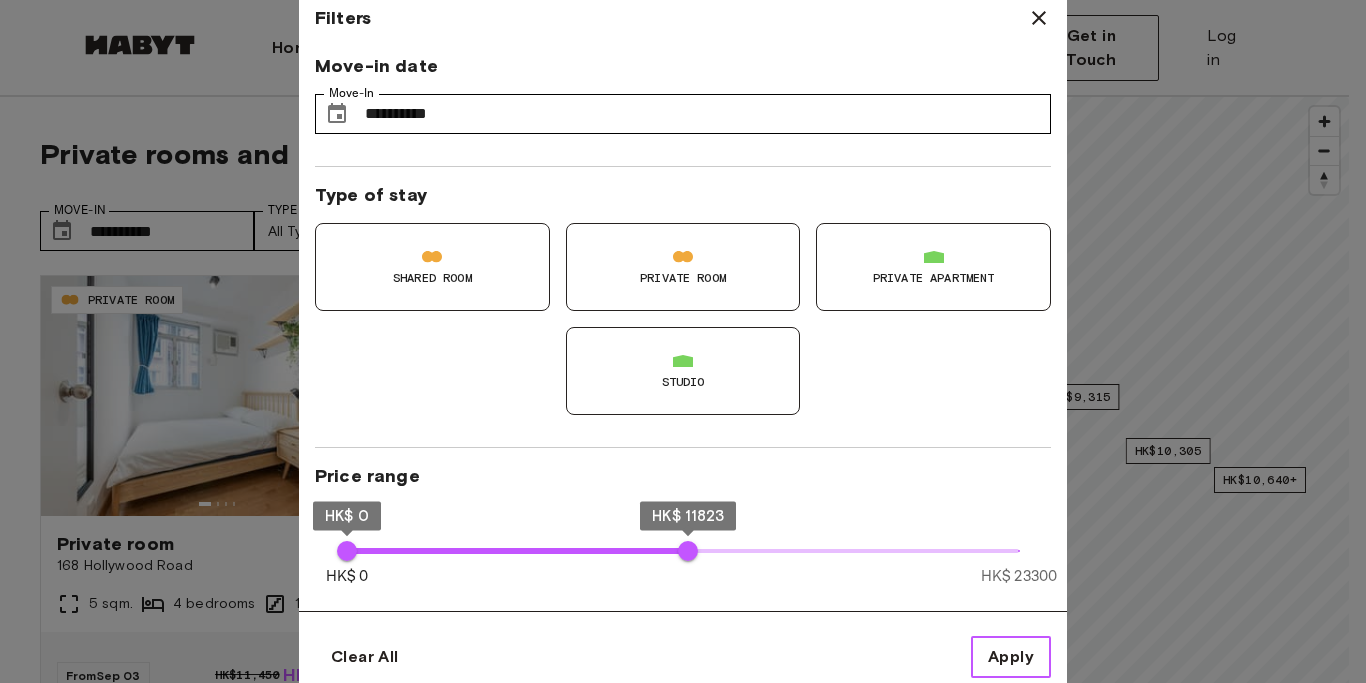 click on "Apply" at bounding box center [1011, 657] 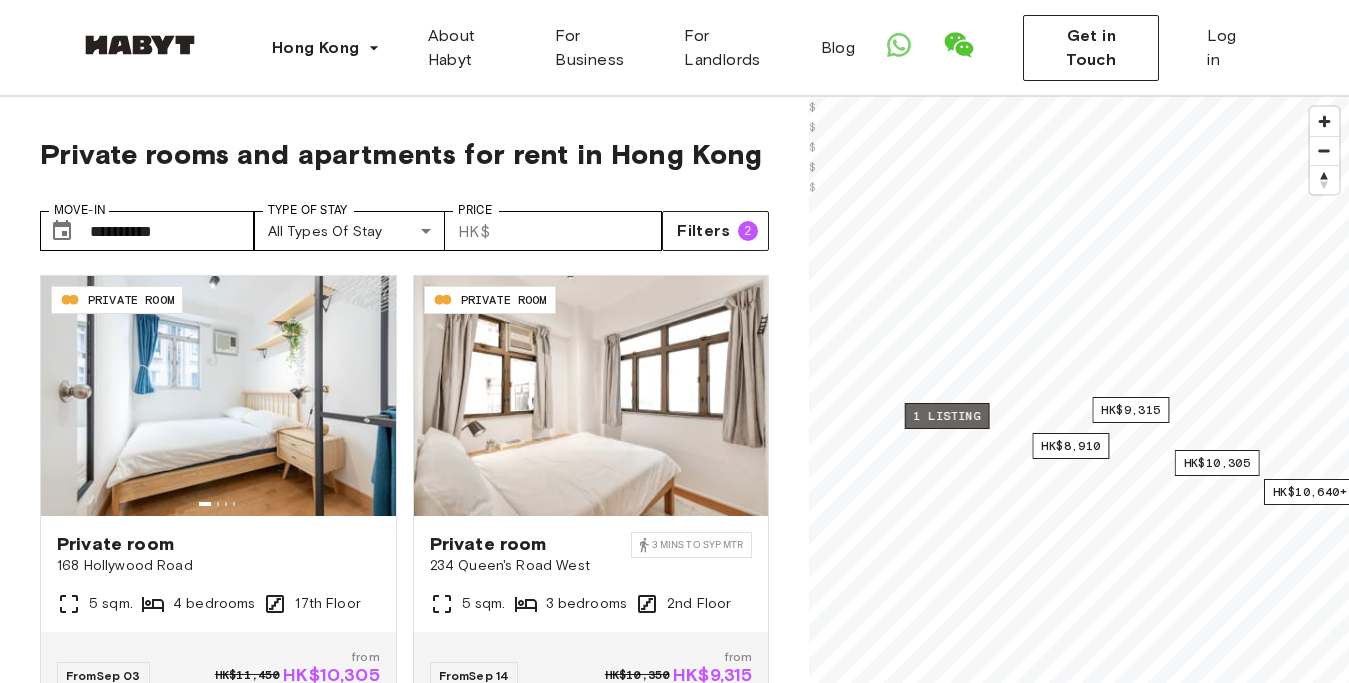 click on "1 listing" at bounding box center (947, 416) 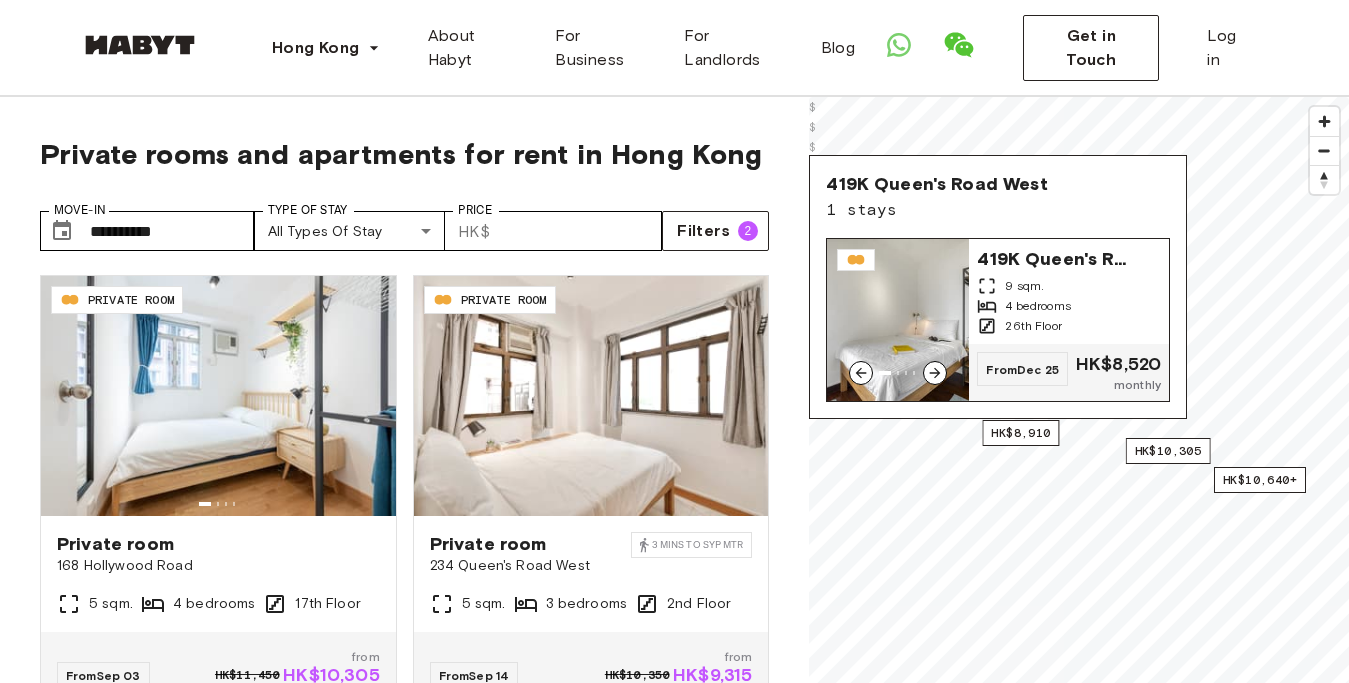 click at bounding box center [898, 320] 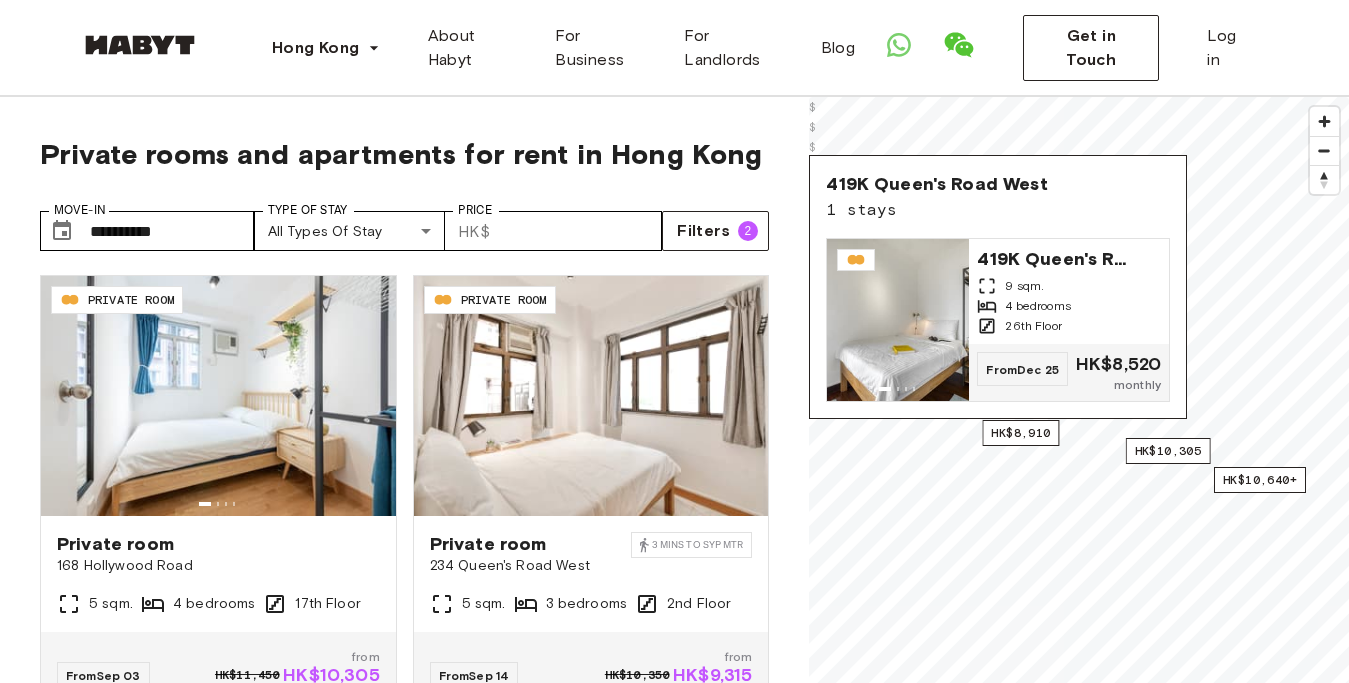 click on "**********" at bounding box center [404, 527] 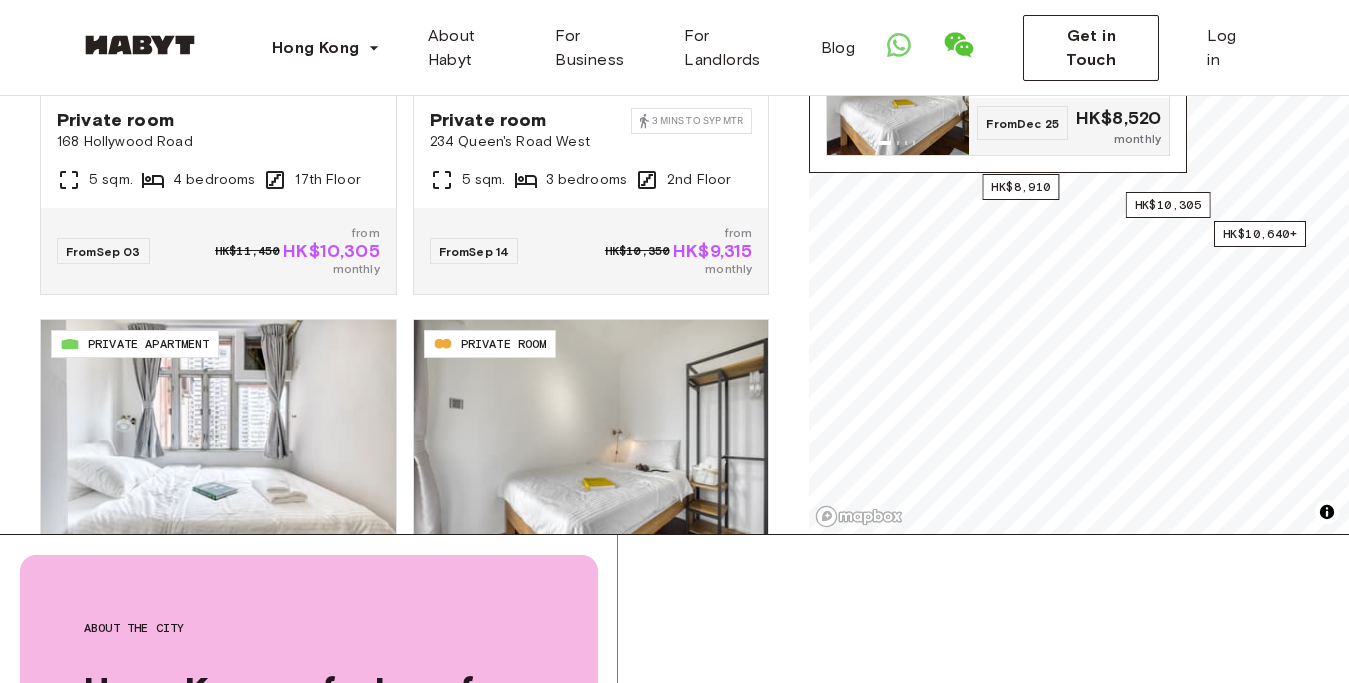 scroll, scrollTop: 306, scrollLeft: 0, axis: vertical 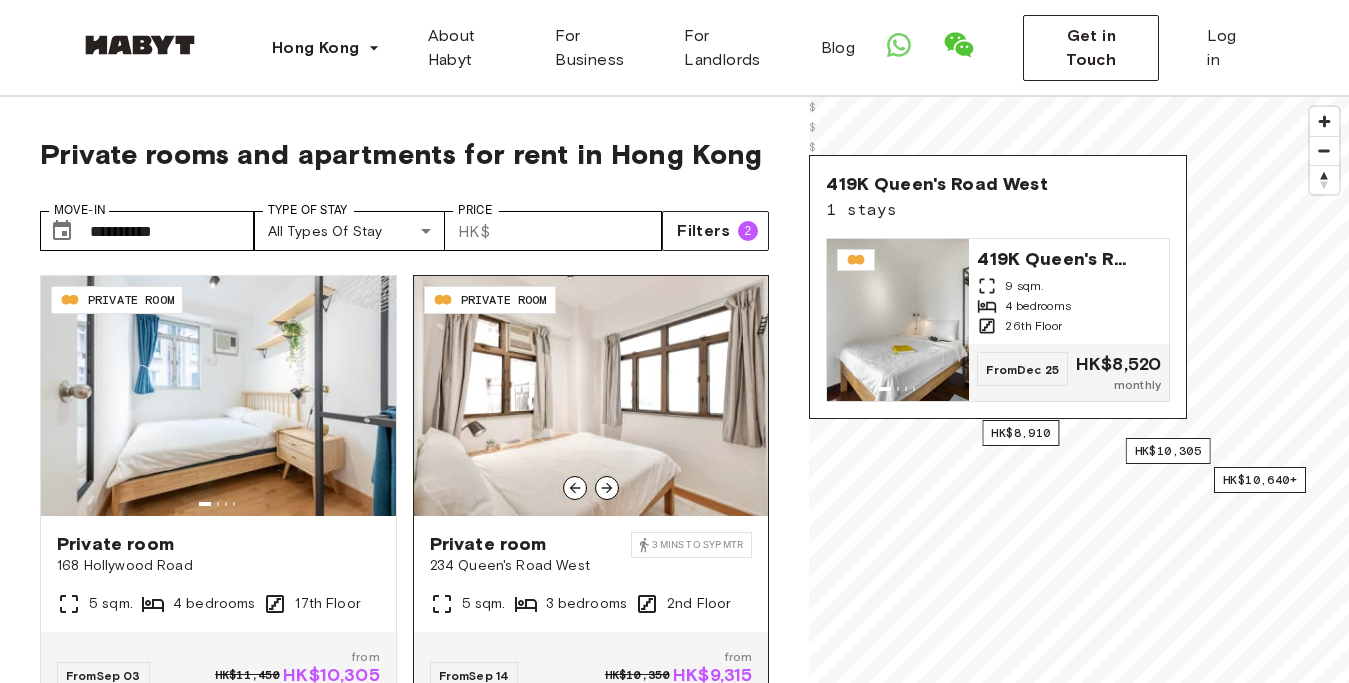 click at bounding box center (591, 396) 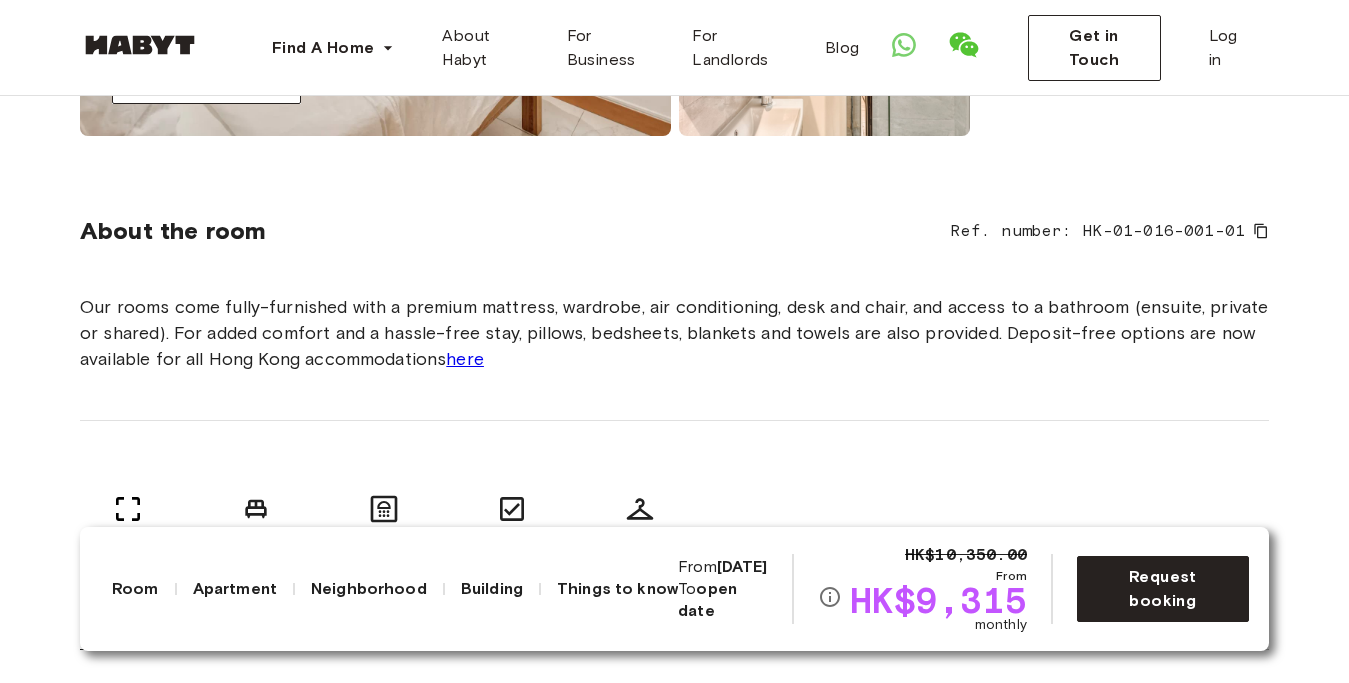 scroll, scrollTop: 0, scrollLeft: 0, axis: both 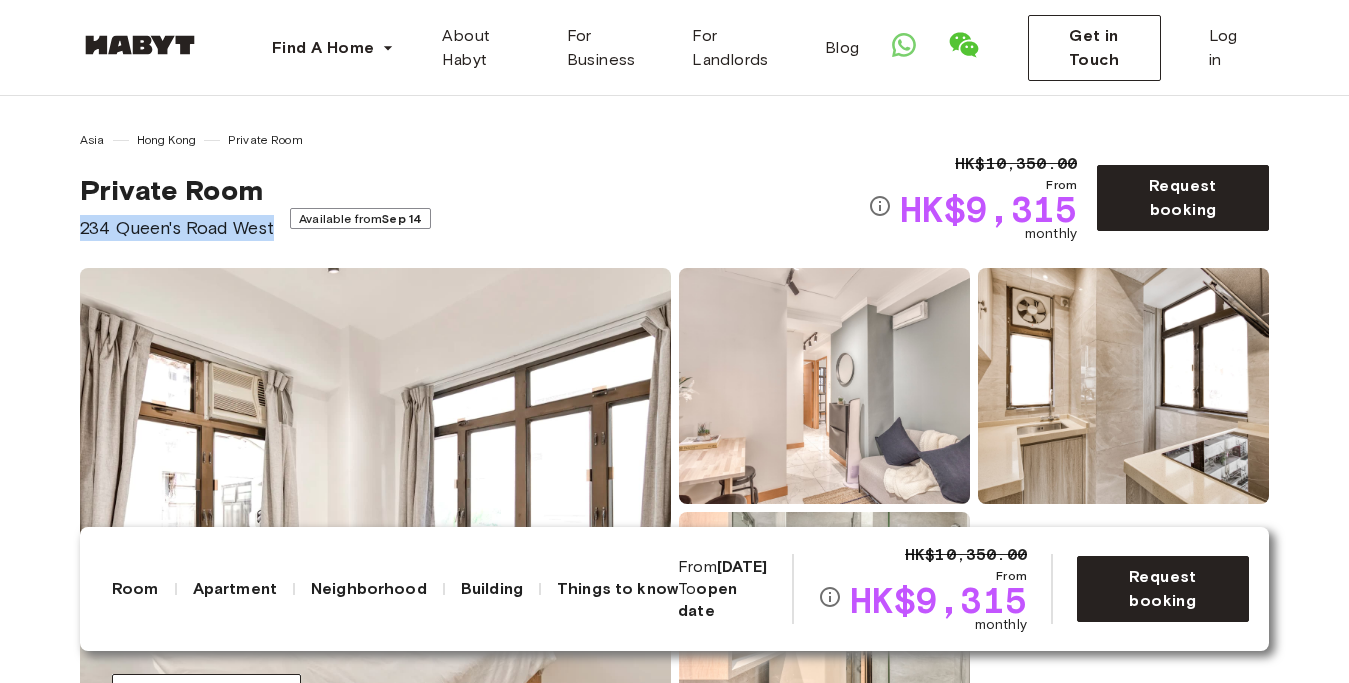 drag, startPoint x: 81, startPoint y: 229, endPoint x: 277, endPoint y: 226, distance: 196.02296 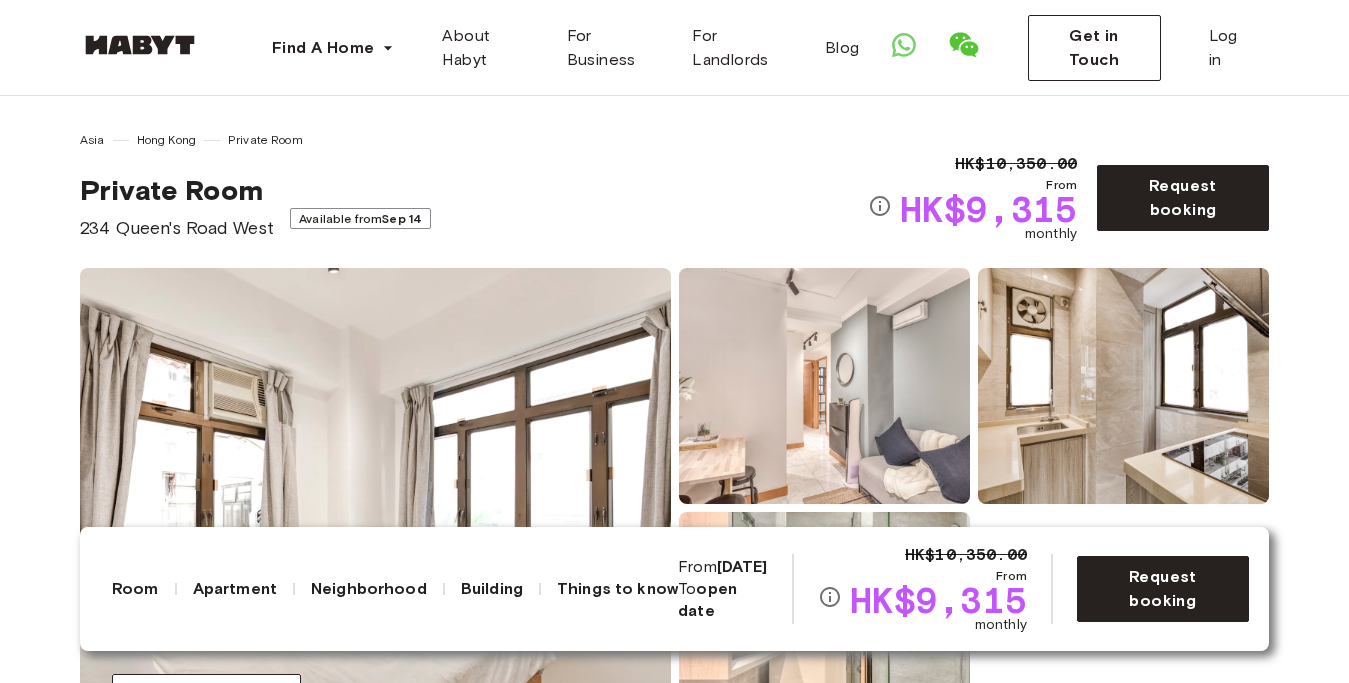 click on "Show all photos" at bounding box center (674, 508) 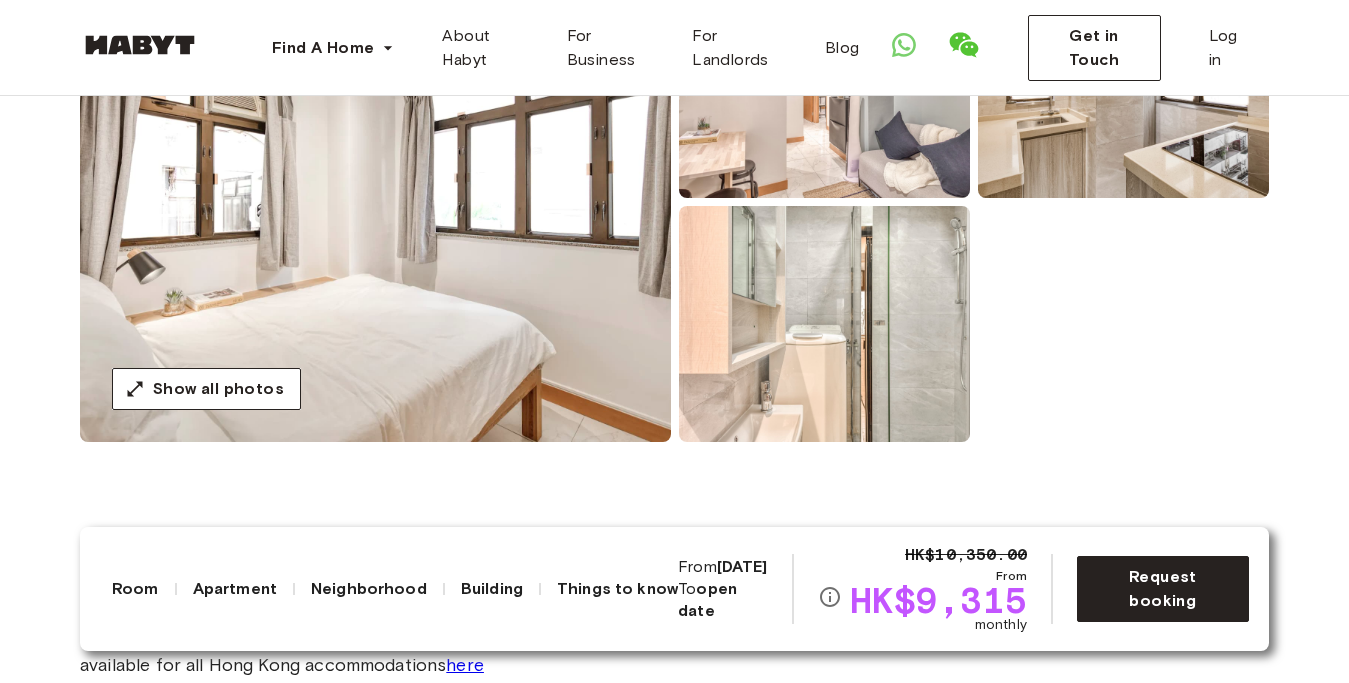 scroll, scrollTop: 0, scrollLeft: 0, axis: both 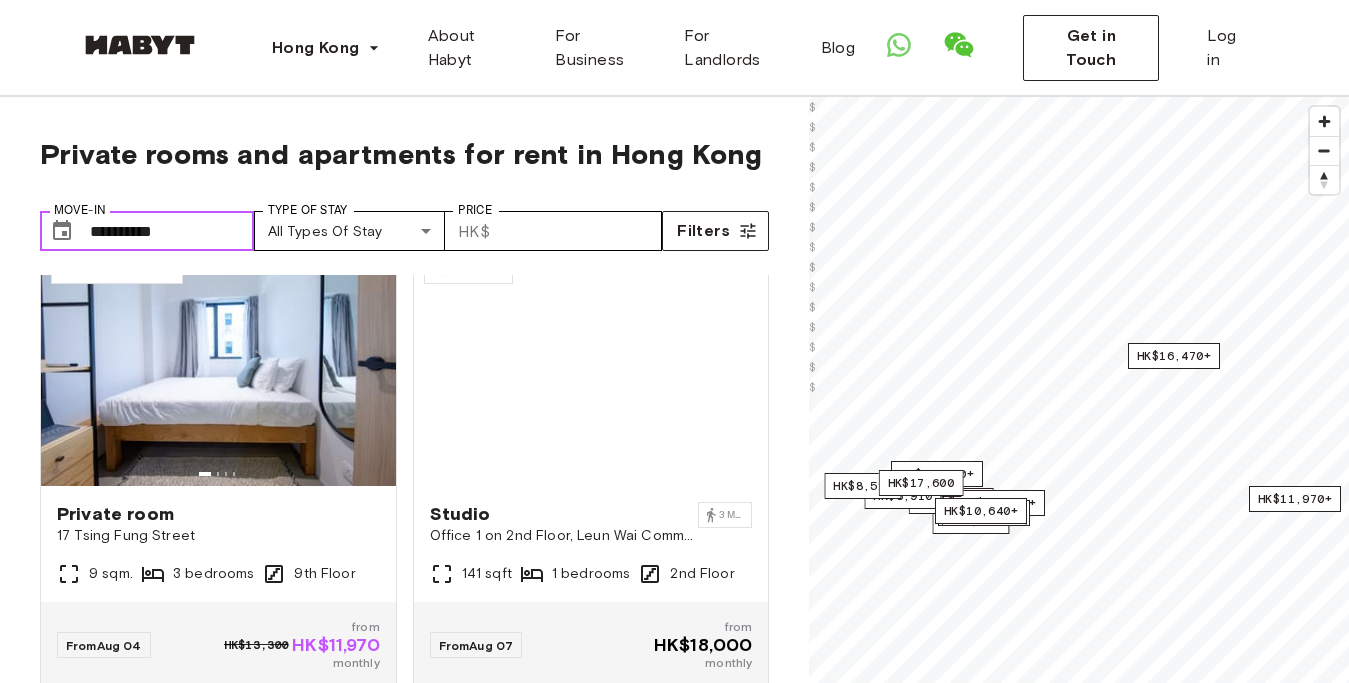 click on "**********" at bounding box center [172, 231] 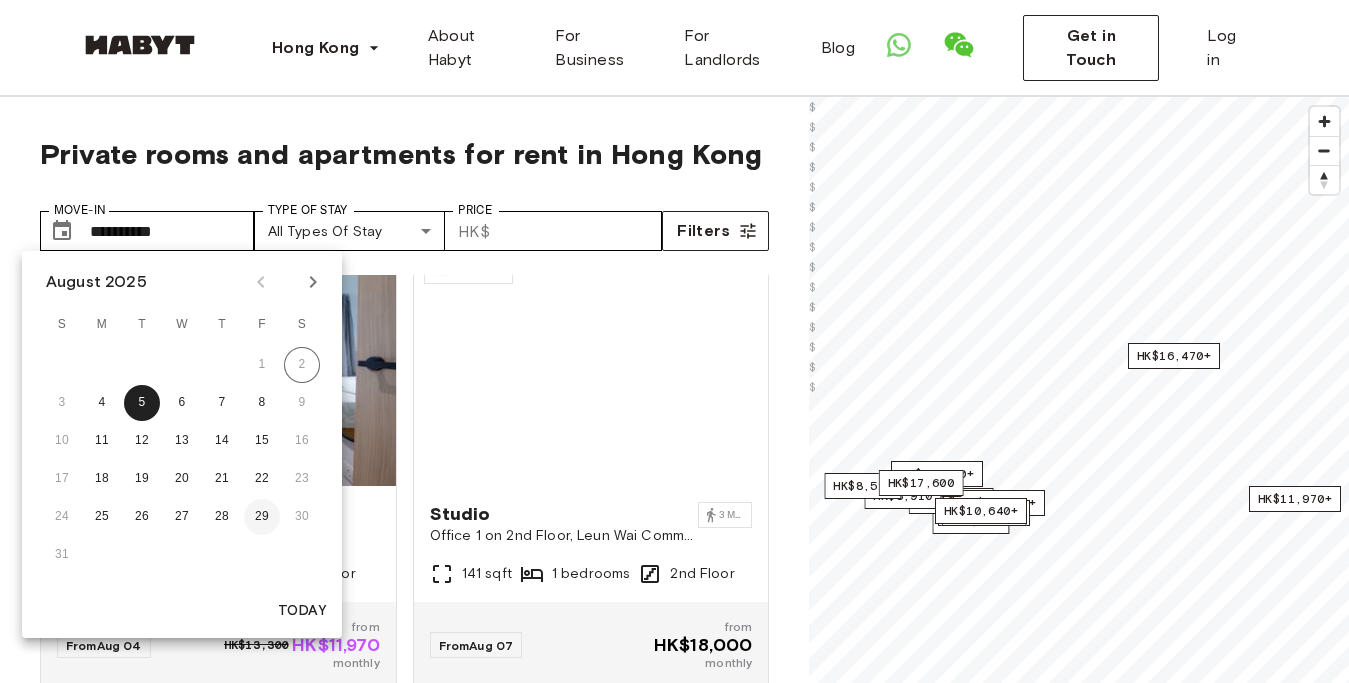 click on "29" at bounding box center (262, 517) 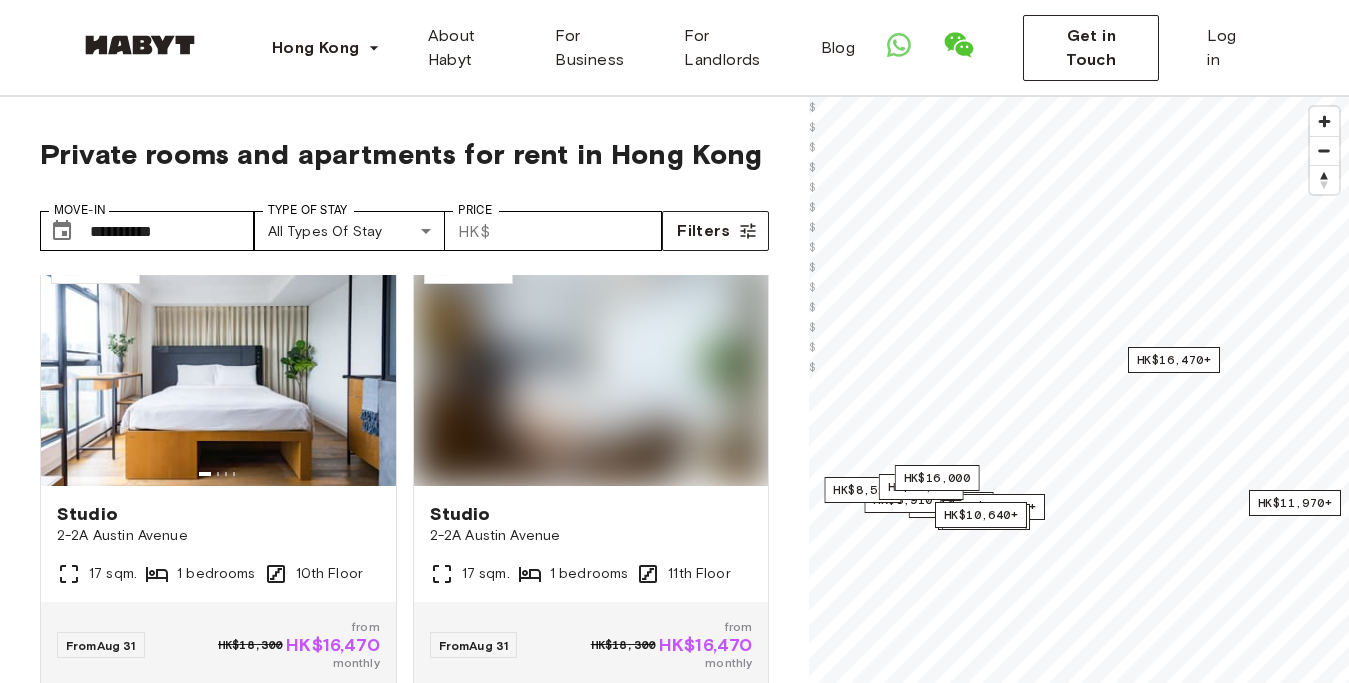 type on "**********" 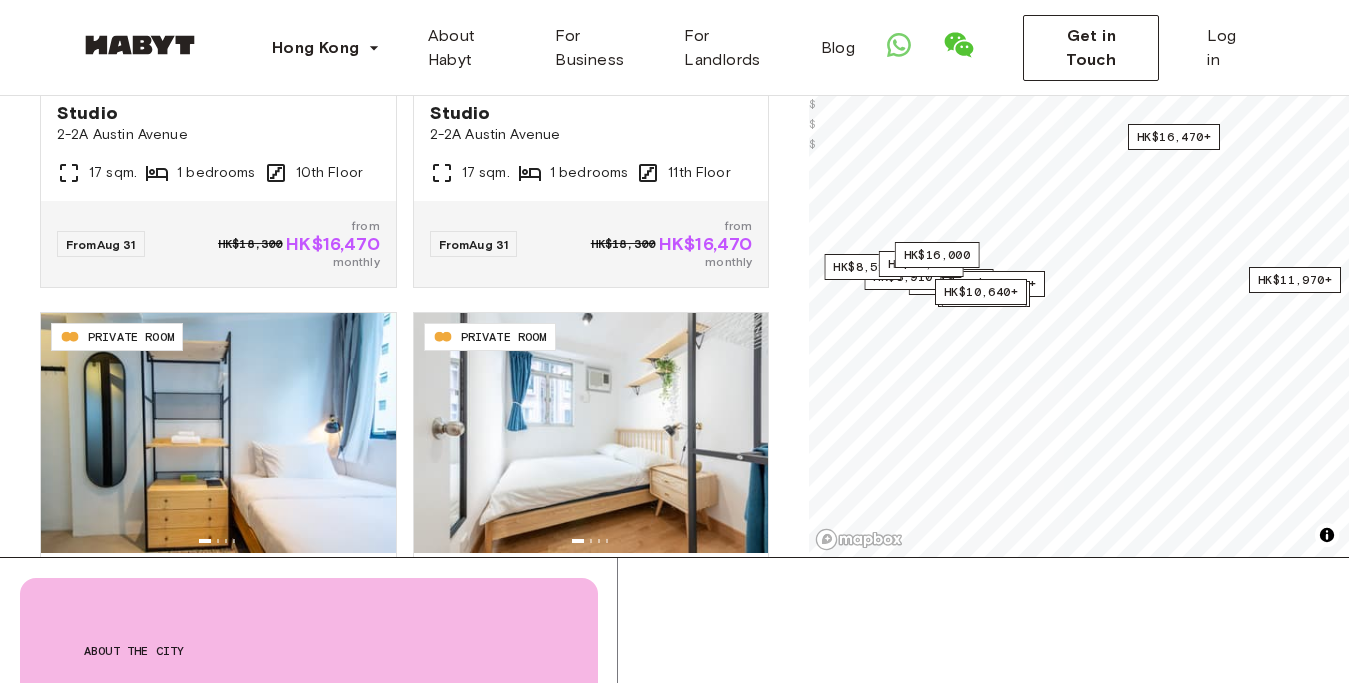 scroll, scrollTop: 306, scrollLeft: 0, axis: vertical 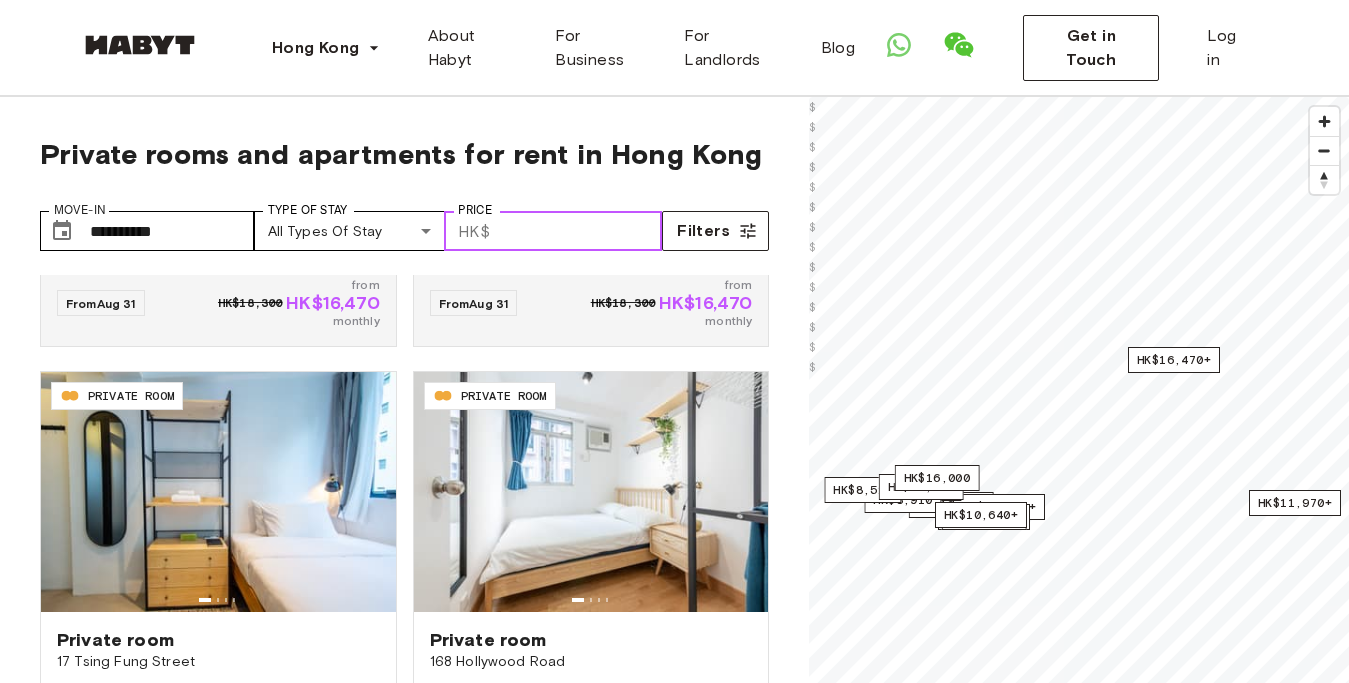 click on "Price" at bounding box center [580, 231] 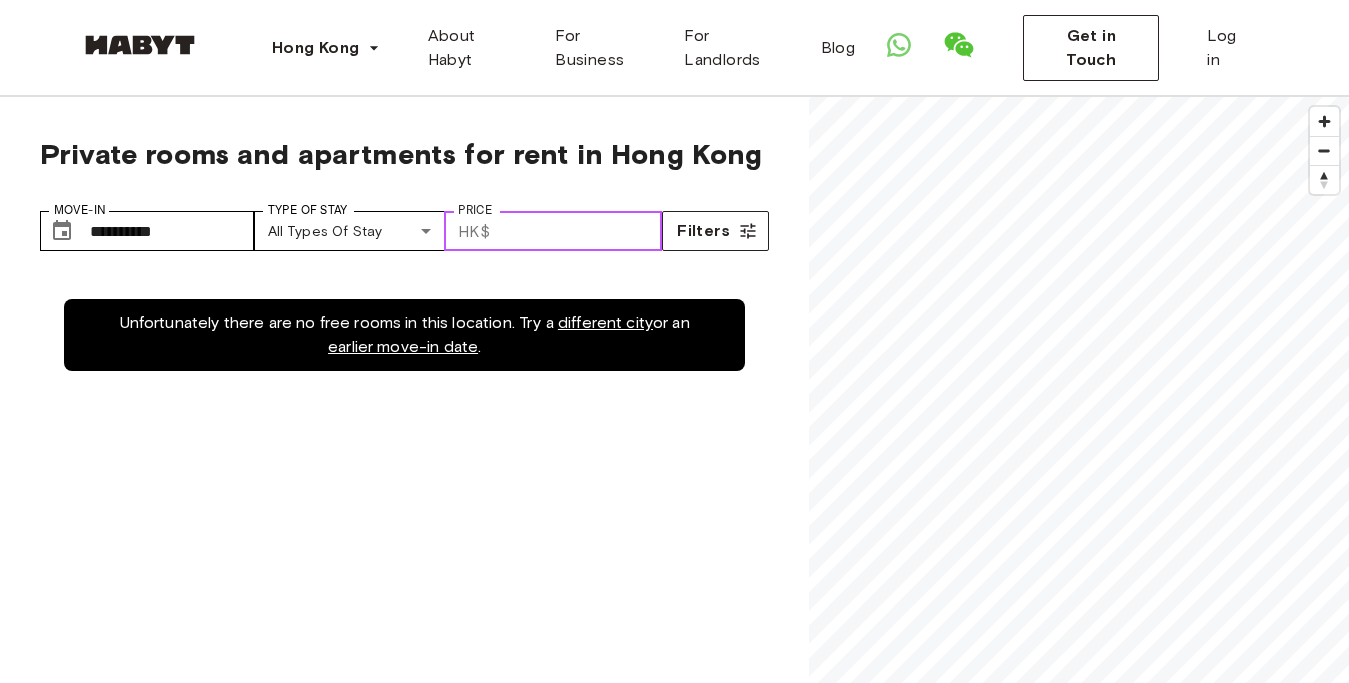 scroll, scrollTop: 0, scrollLeft: 0, axis: both 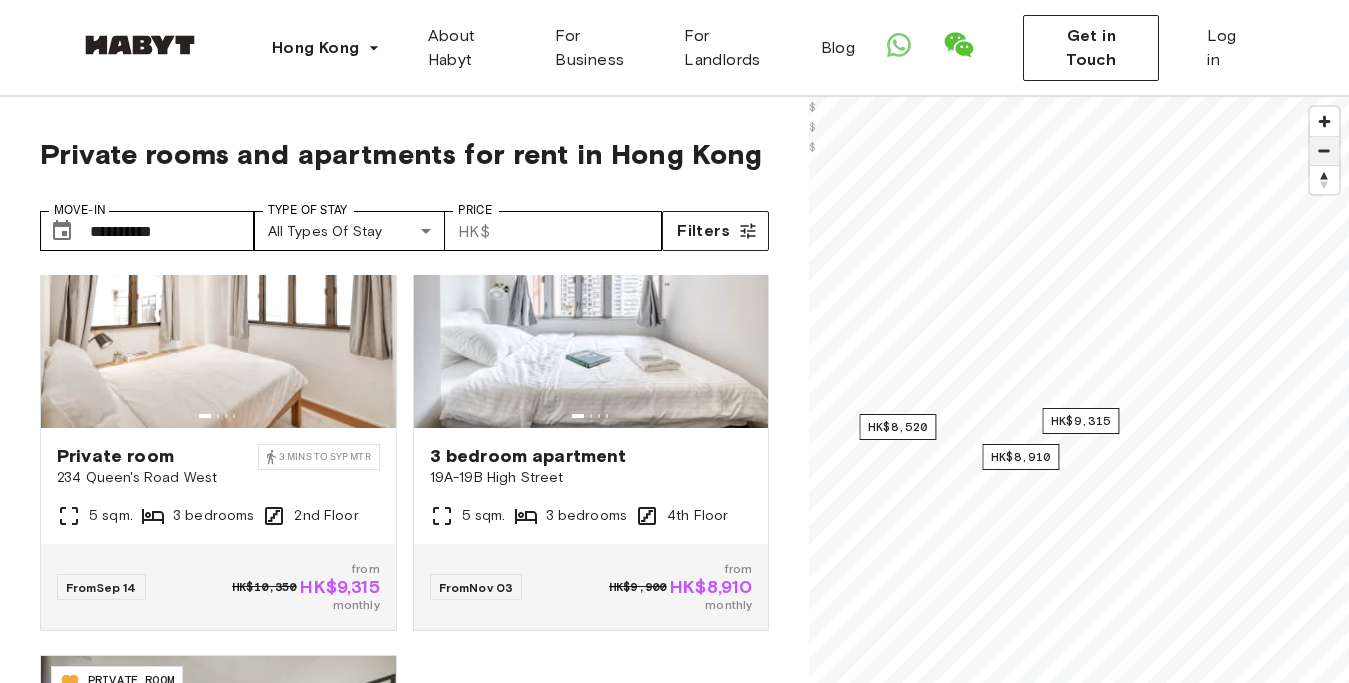 click at bounding box center [1324, 151] 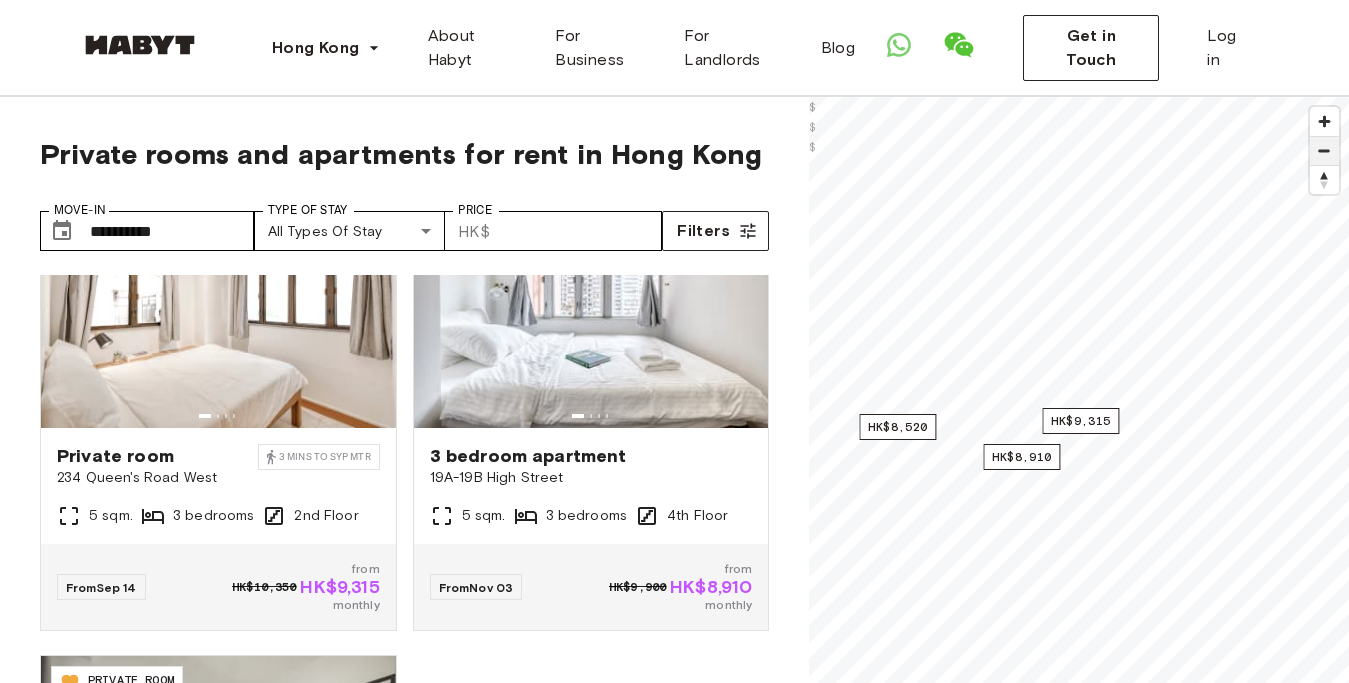 click at bounding box center [1324, 151] 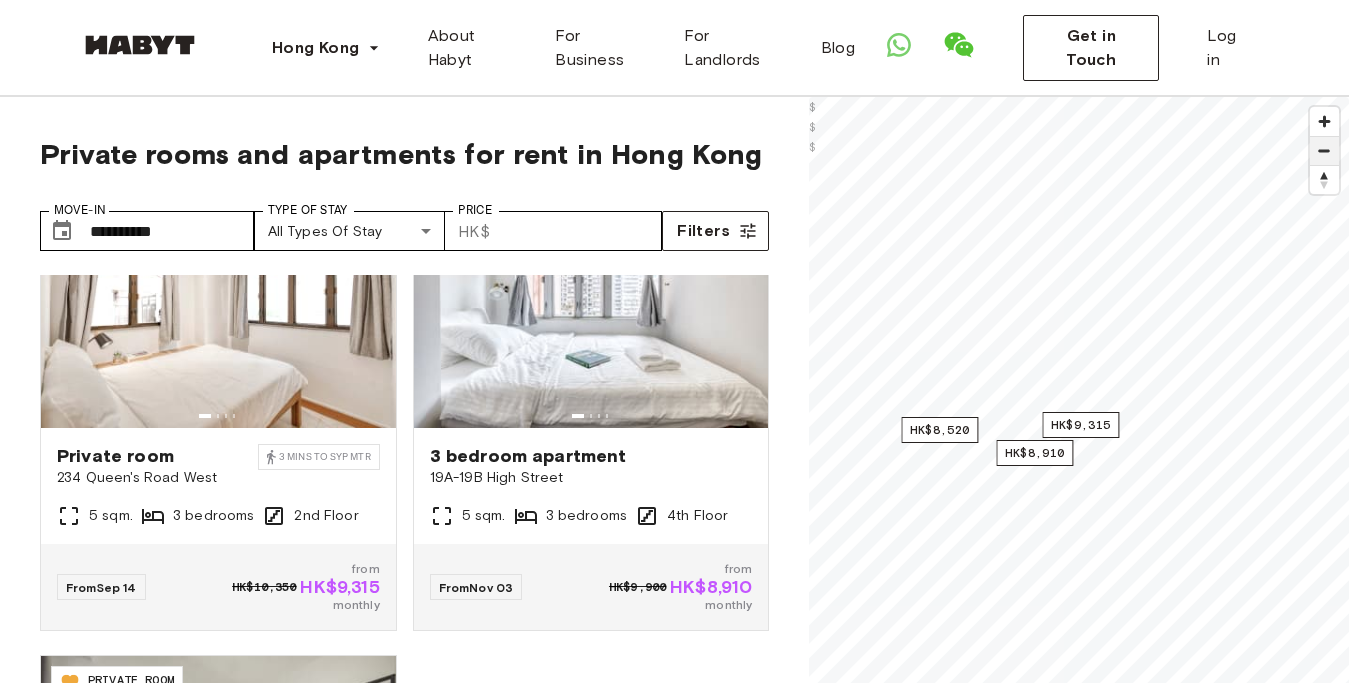 click at bounding box center (1324, 151) 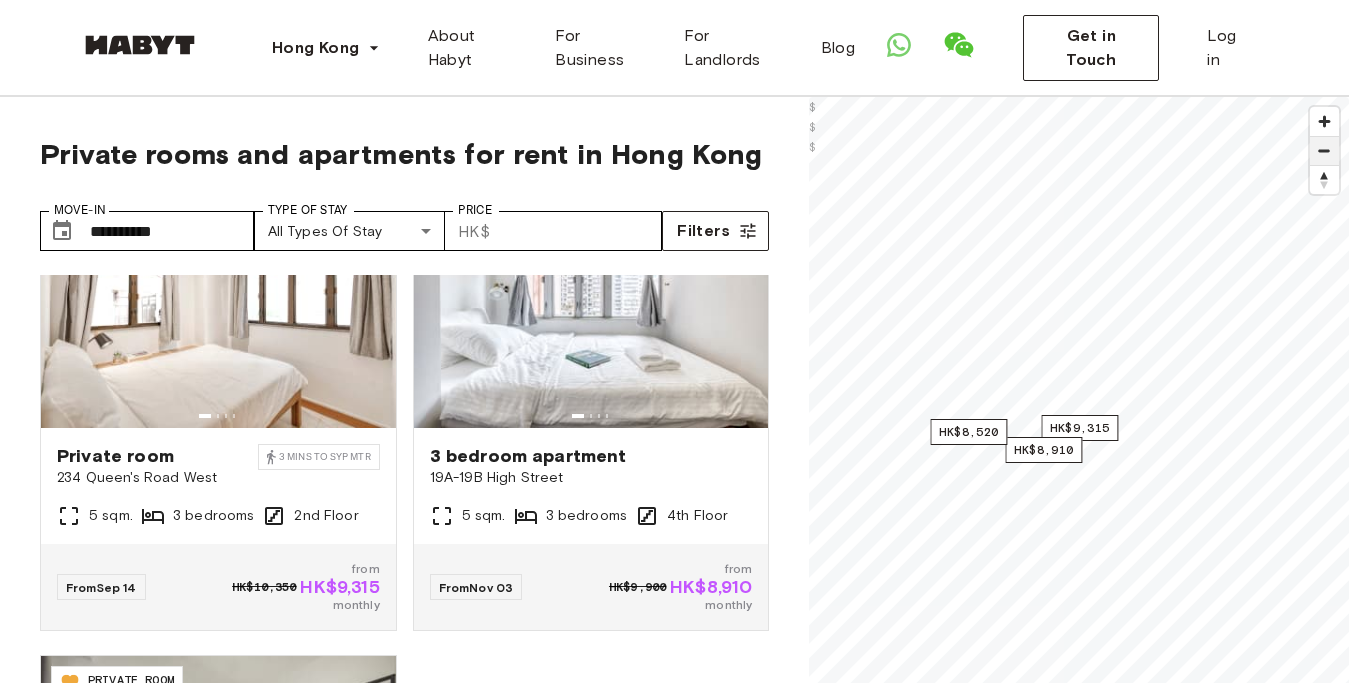 click at bounding box center [1324, 151] 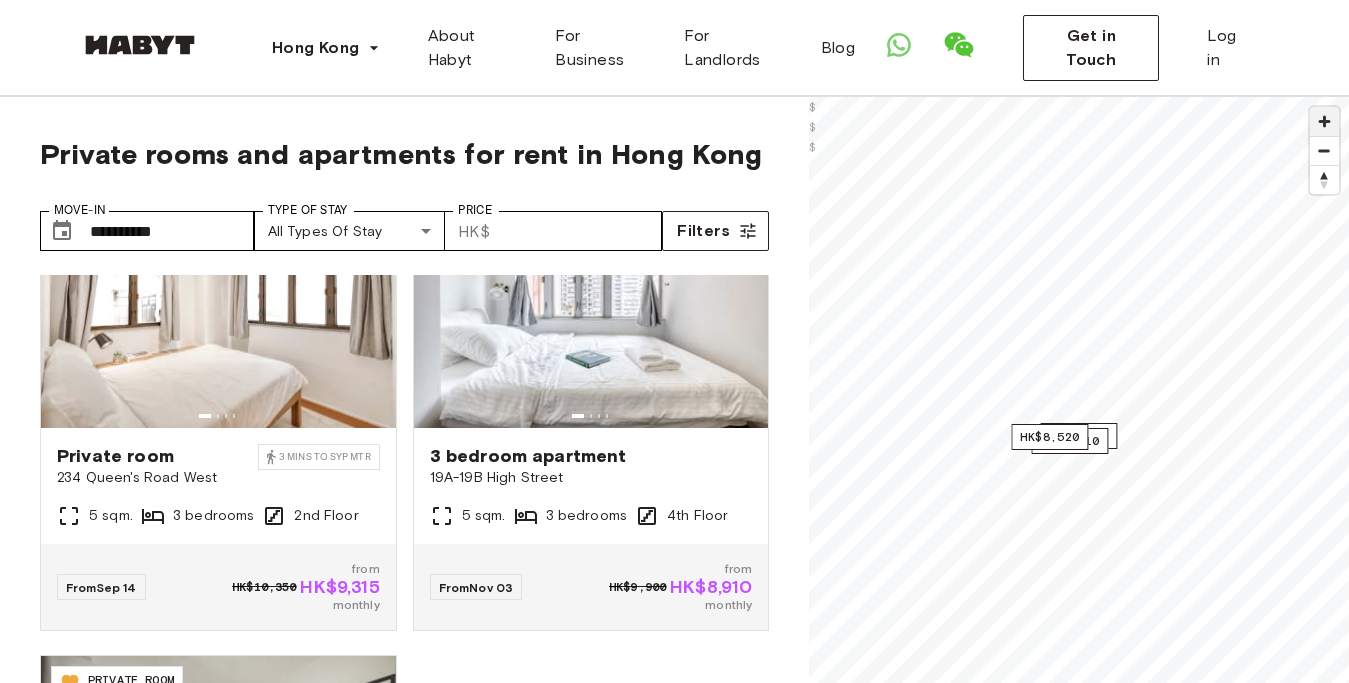 click at bounding box center (1324, 121) 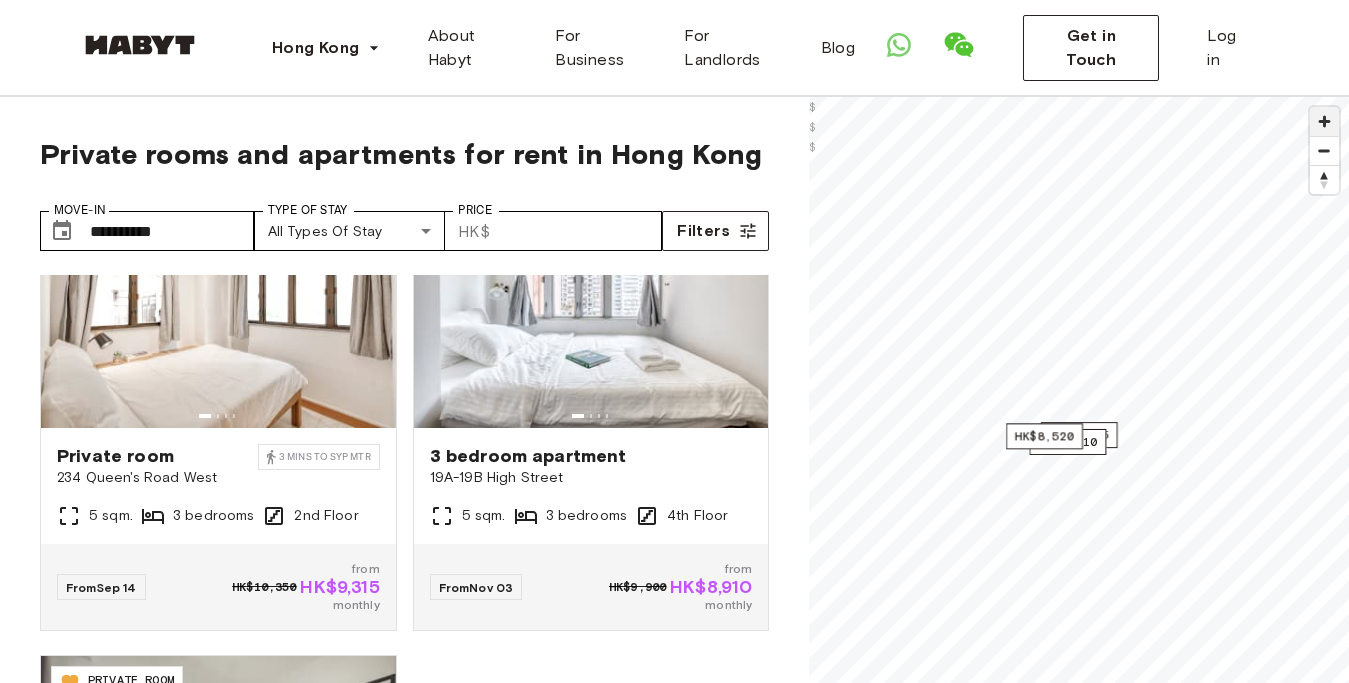 click at bounding box center [1324, 121] 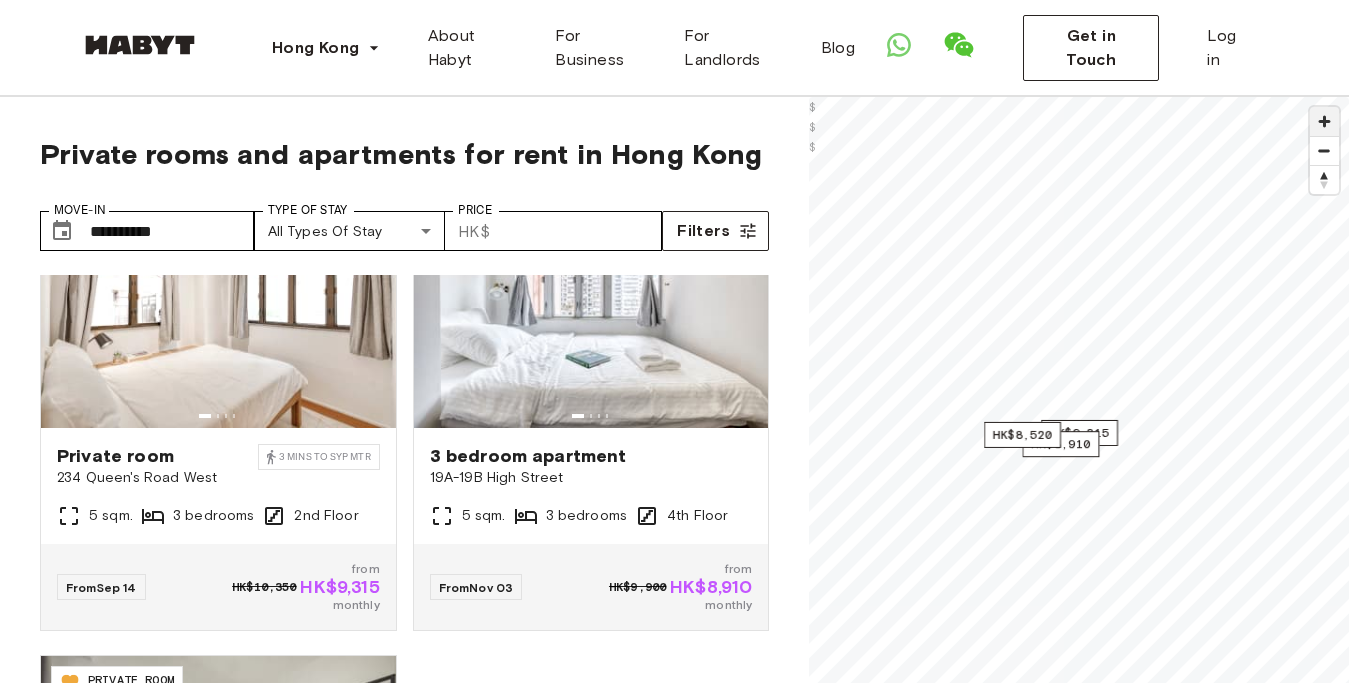 click at bounding box center (1324, 121) 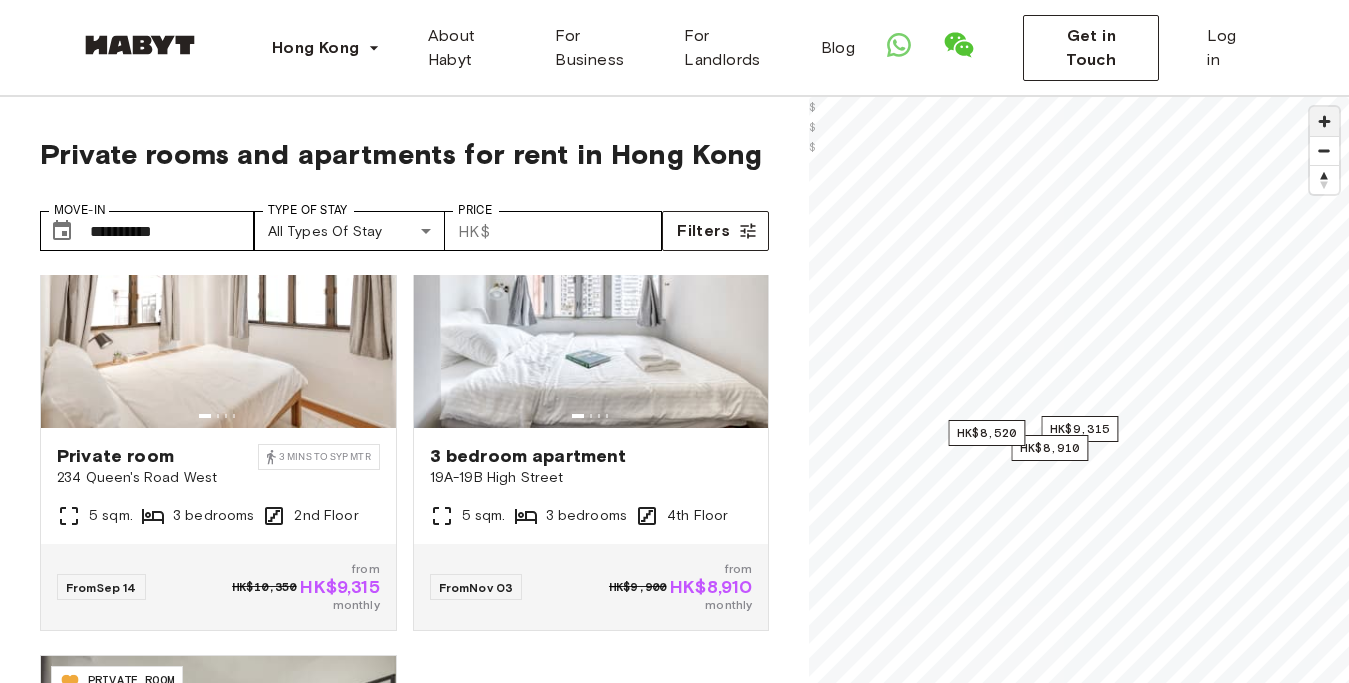 click at bounding box center [1324, 121] 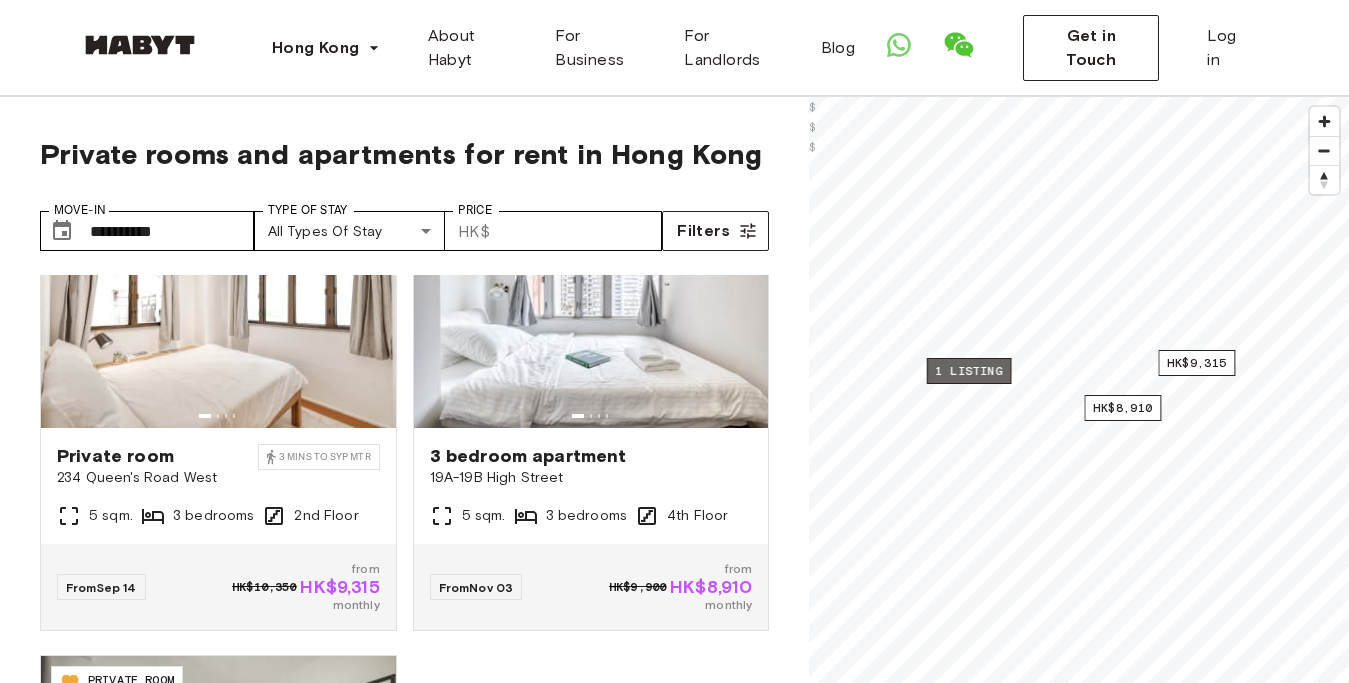 click on "1 listing" at bounding box center [969, 371] 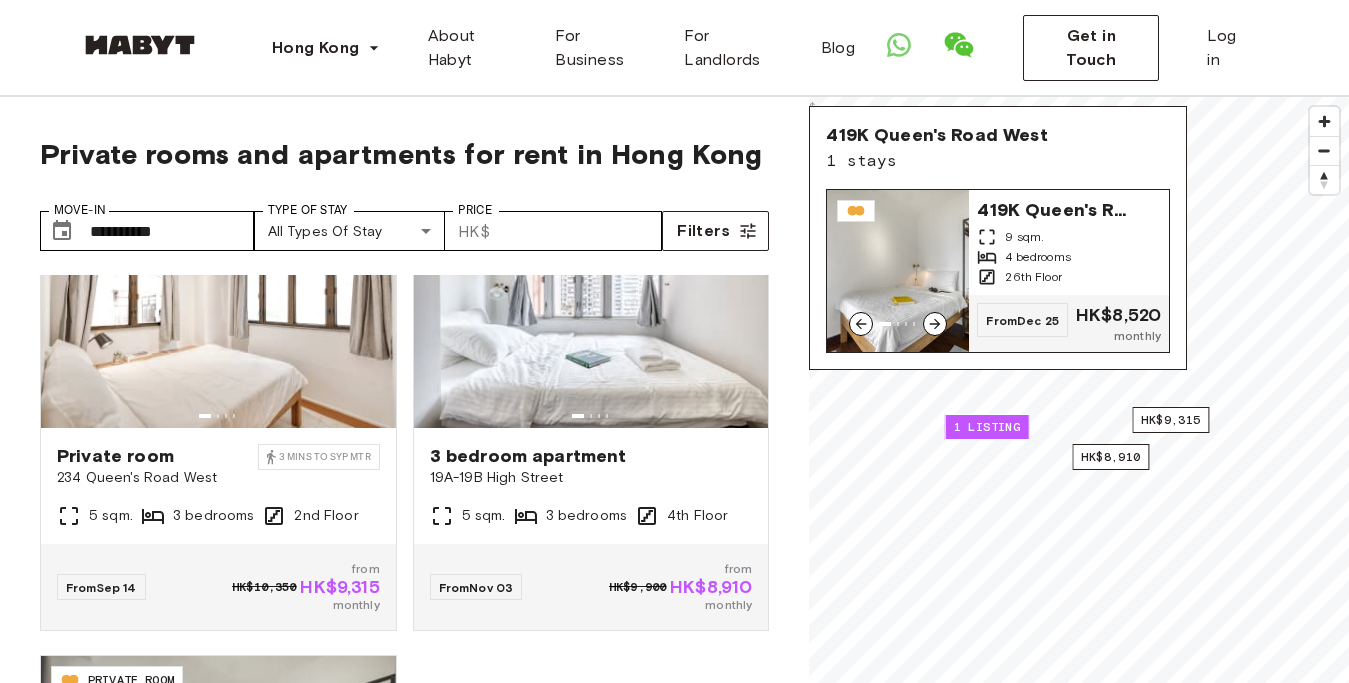 click on "419K Queen's Road West" at bounding box center (1057, 208) 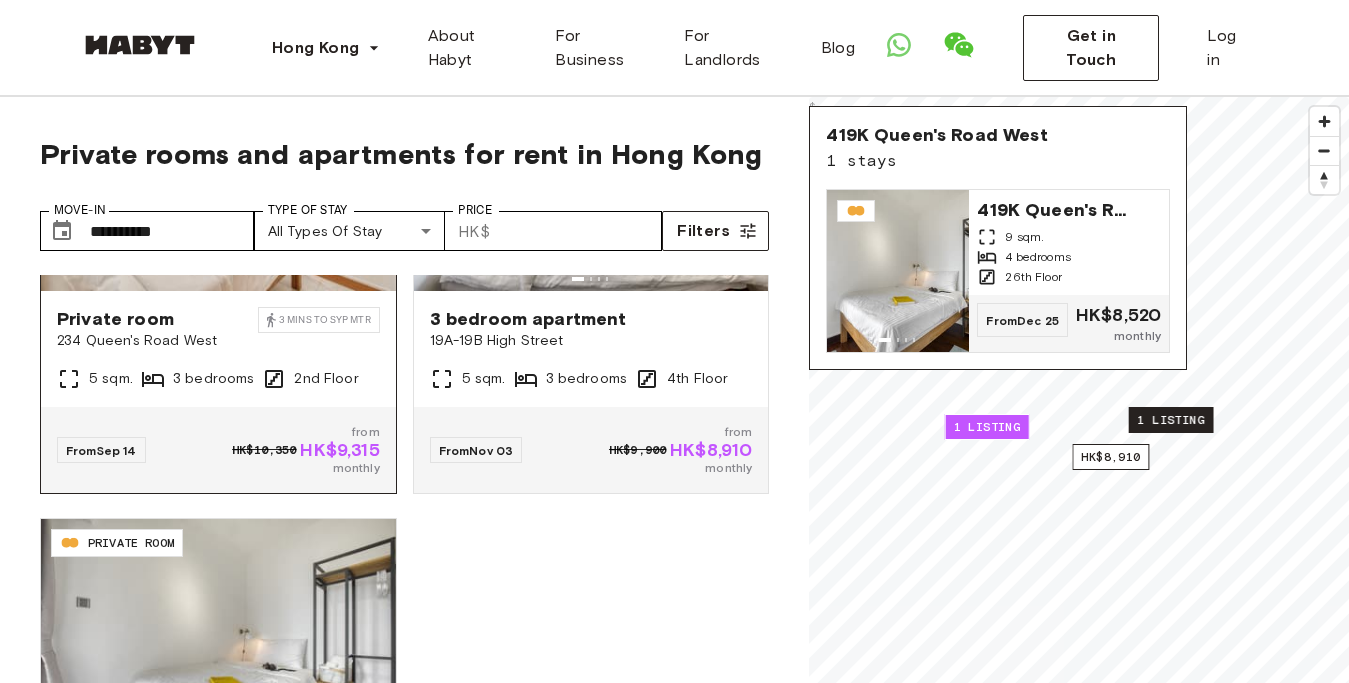 scroll, scrollTop: 286, scrollLeft: 0, axis: vertical 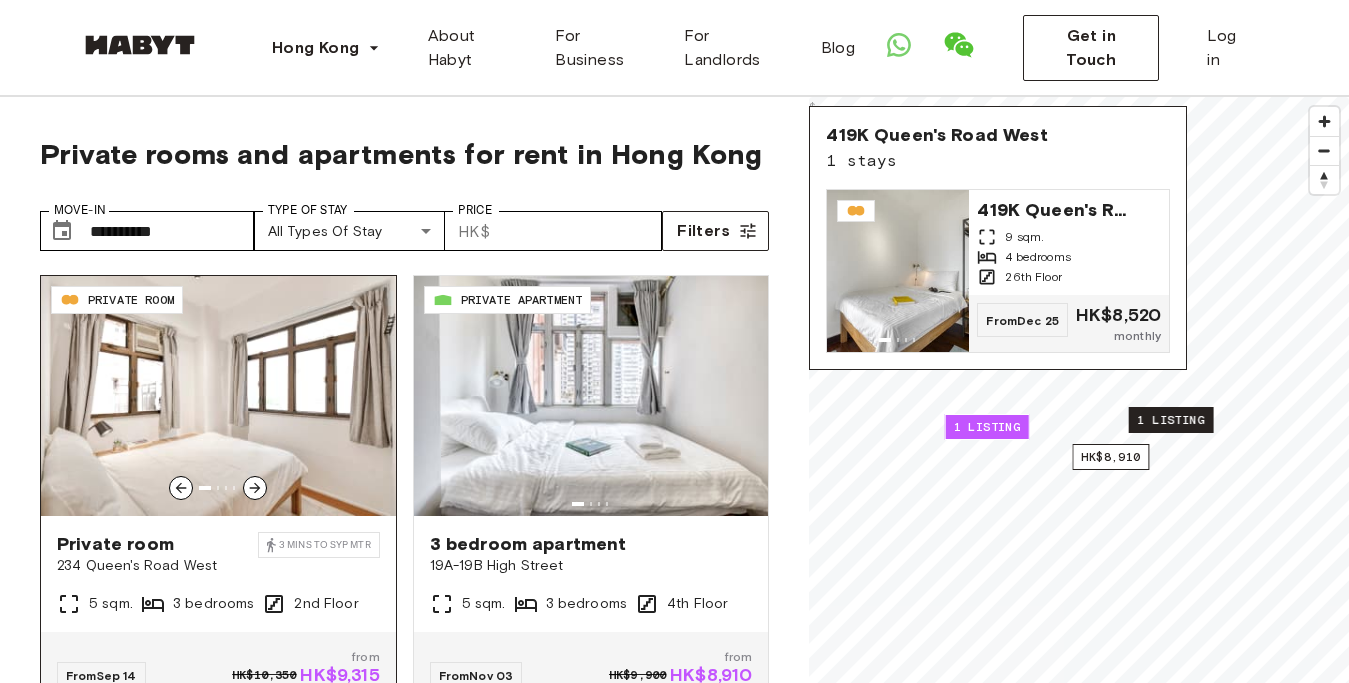 click at bounding box center (218, 396) 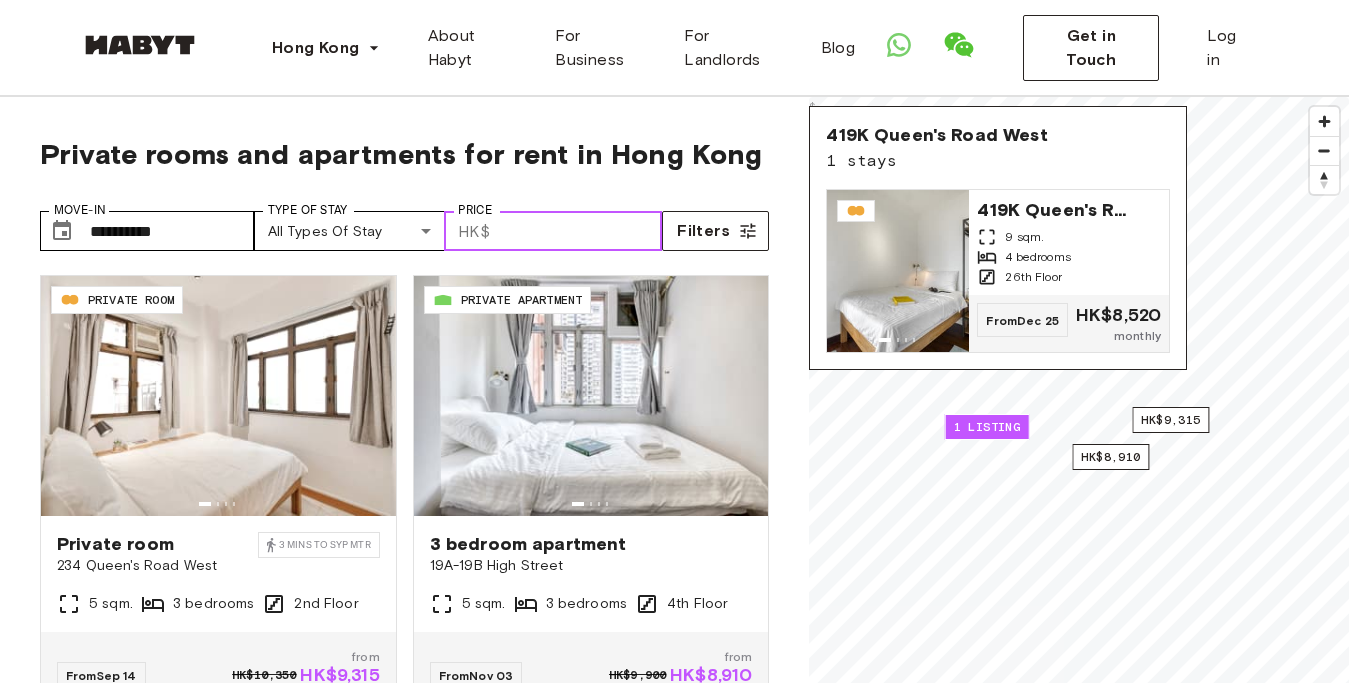 click on "*****" at bounding box center [580, 231] 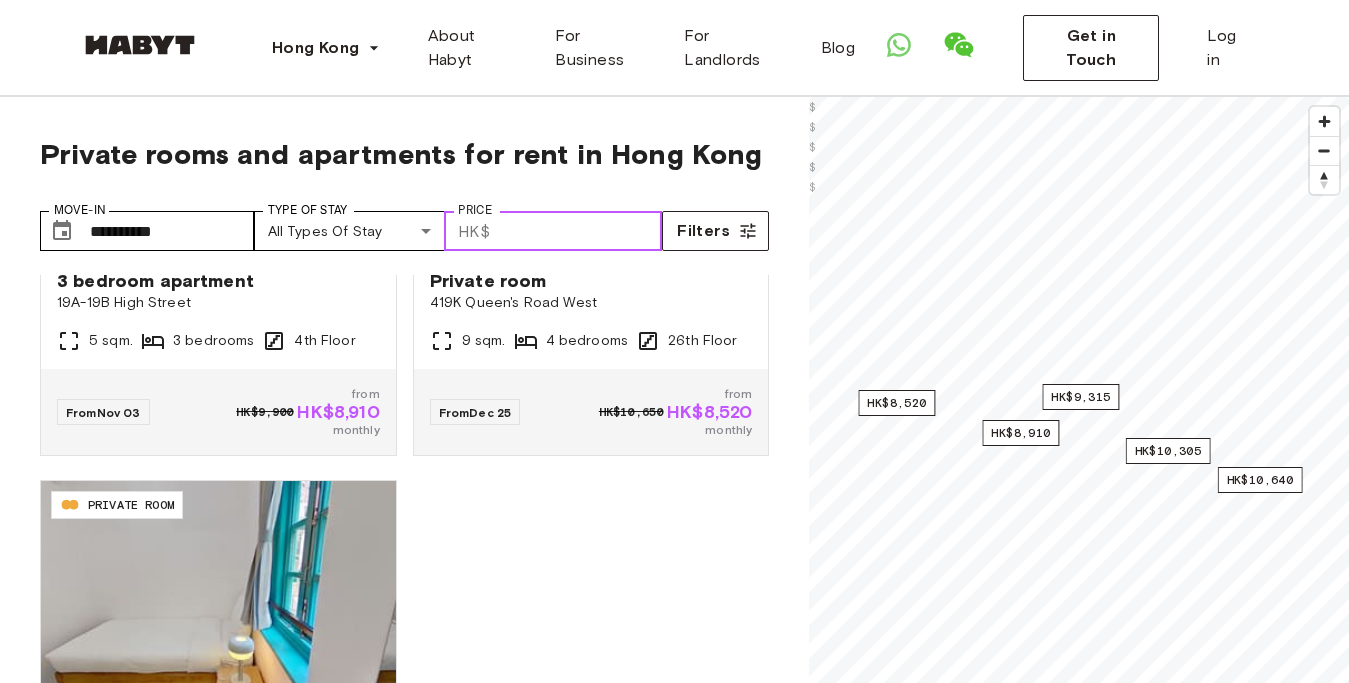 scroll, scrollTop: 754, scrollLeft: 0, axis: vertical 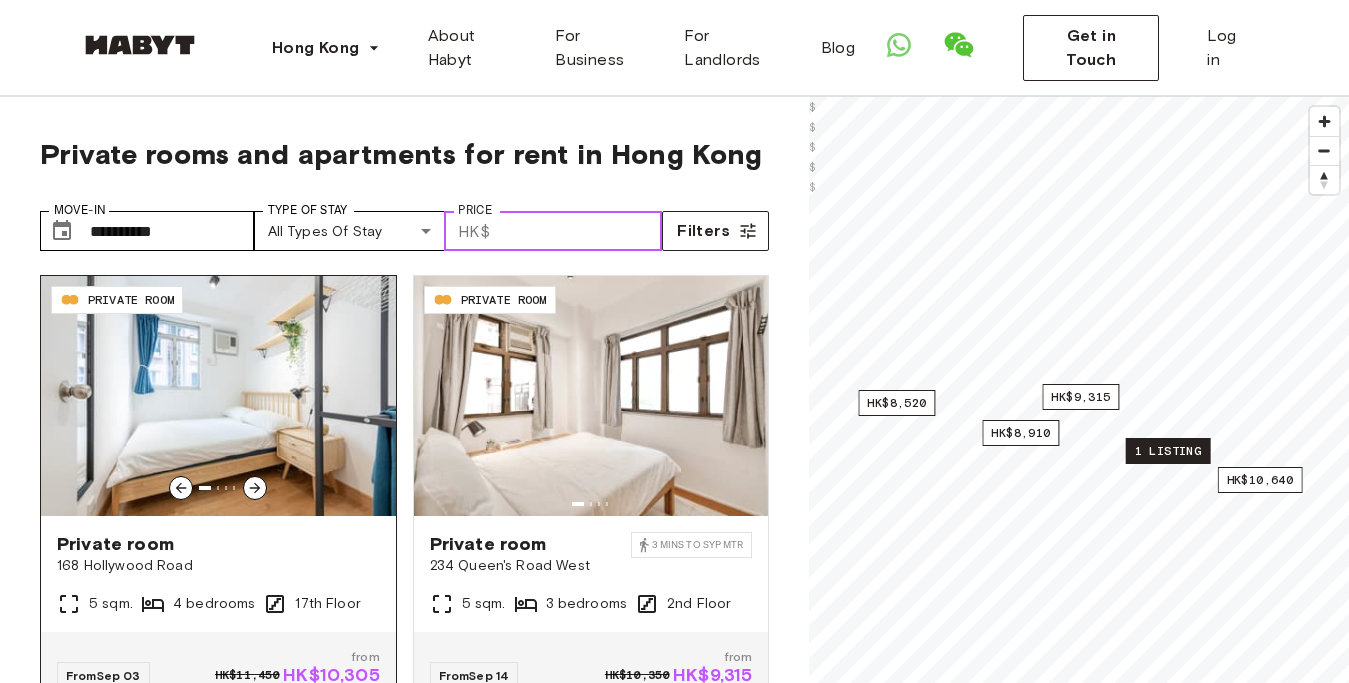 click at bounding box center [218, 396] 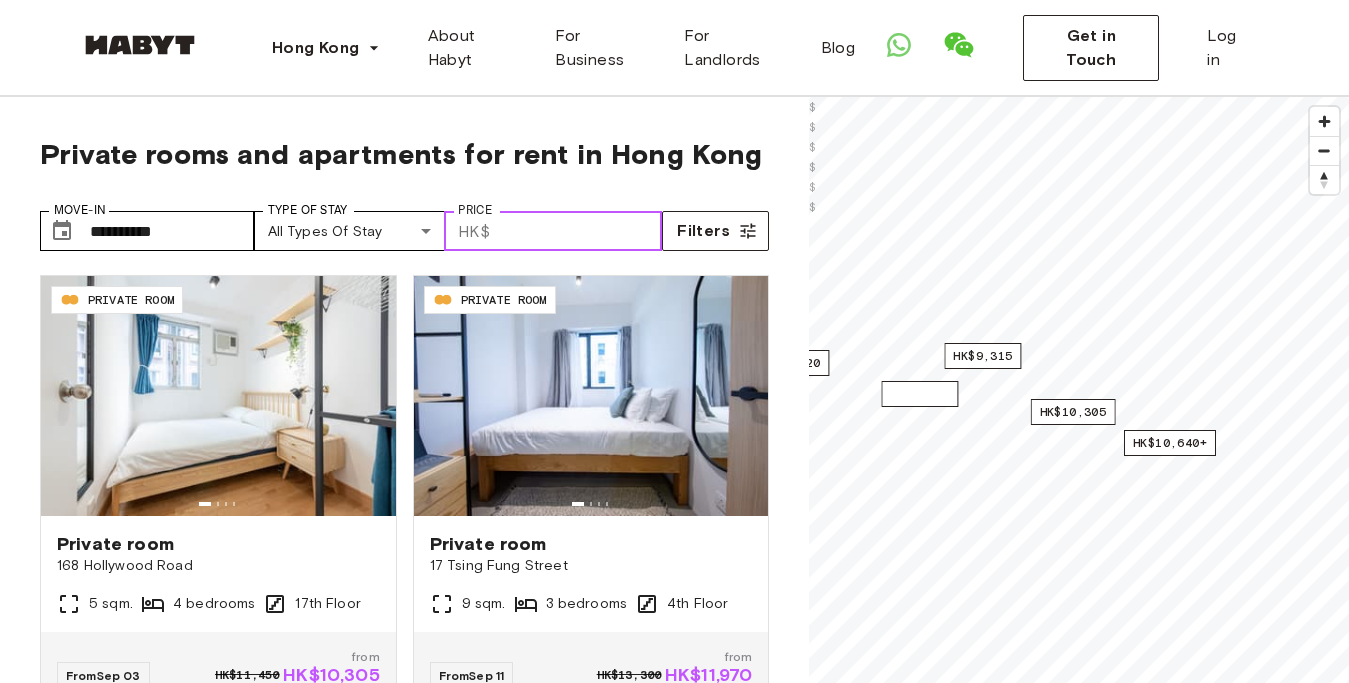 type on "*****" 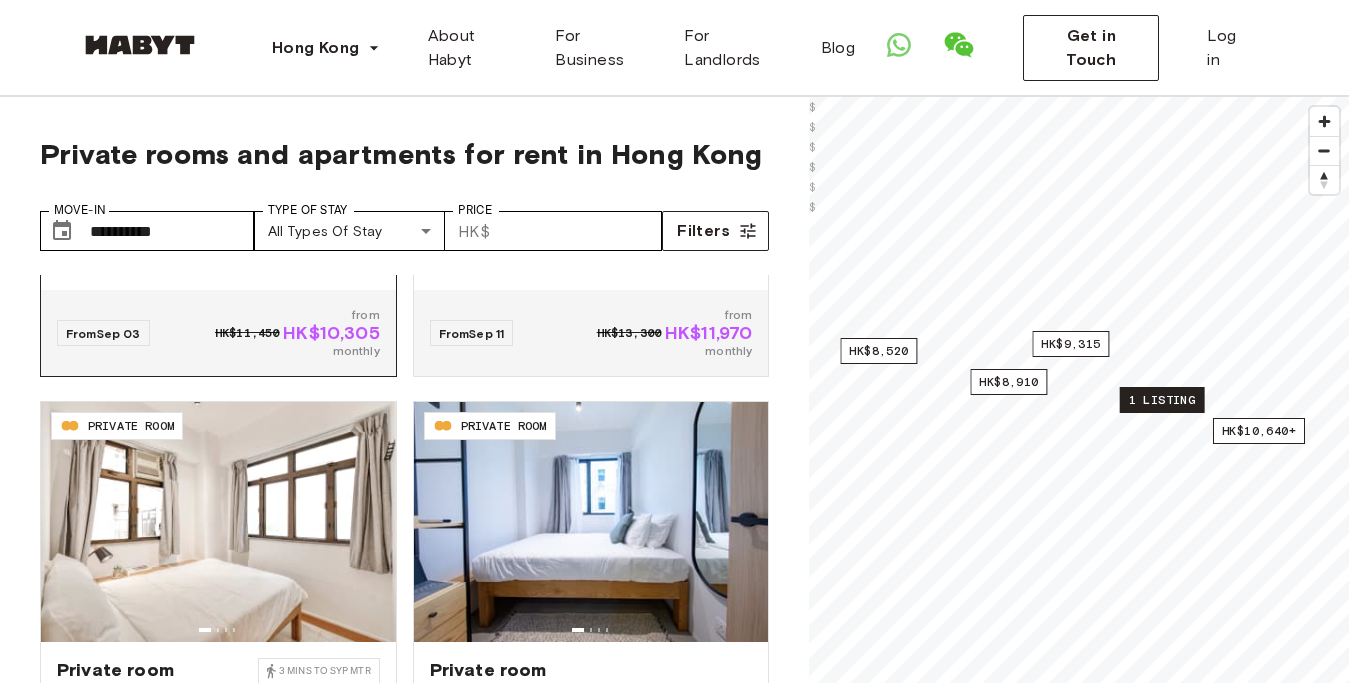 scroll, scrollTop: 0, scrollLeft: 0, axis: both 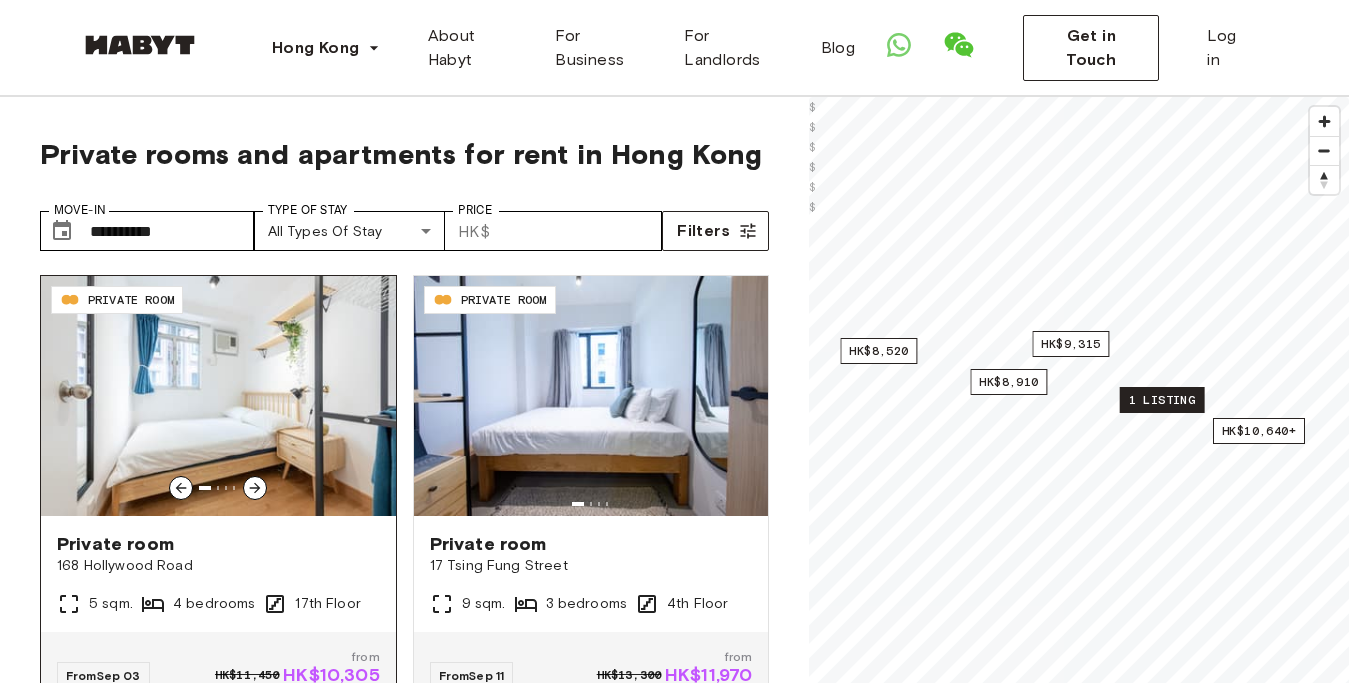 click at bounding box center (218, 396) 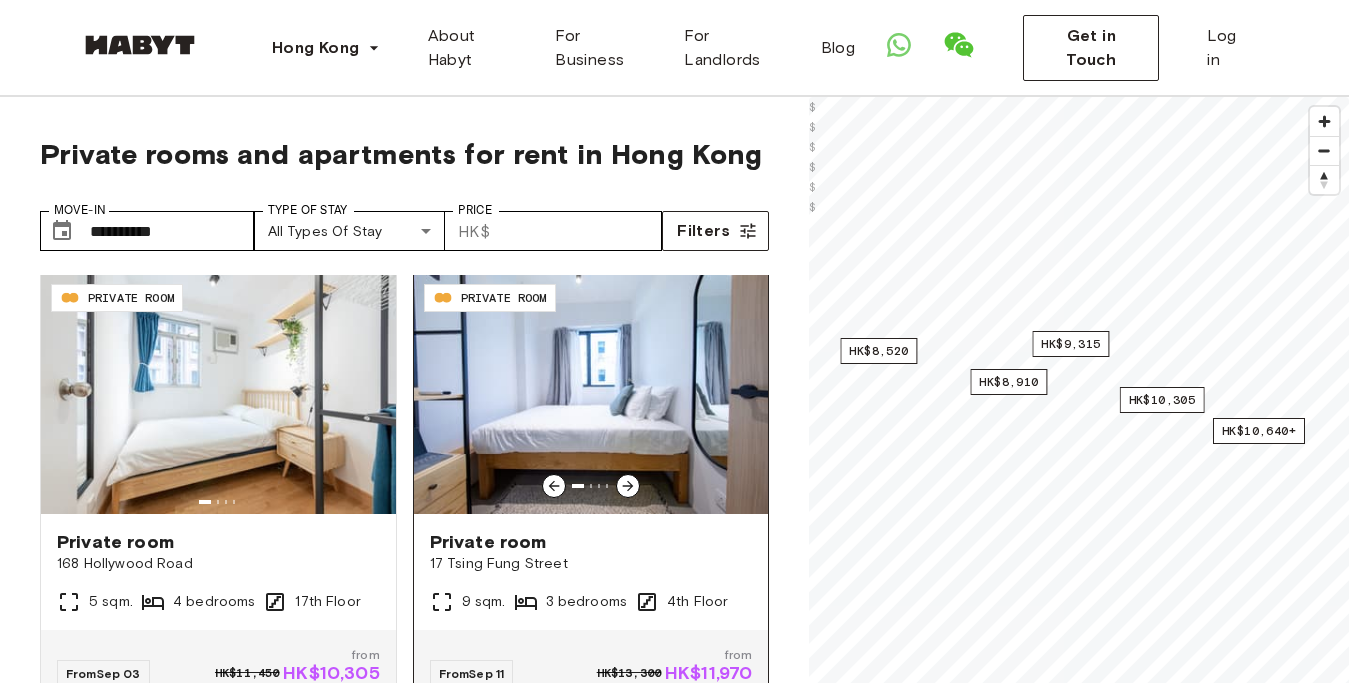 scroll, scrollTop: 0, scrollLeft: 0, axis: both 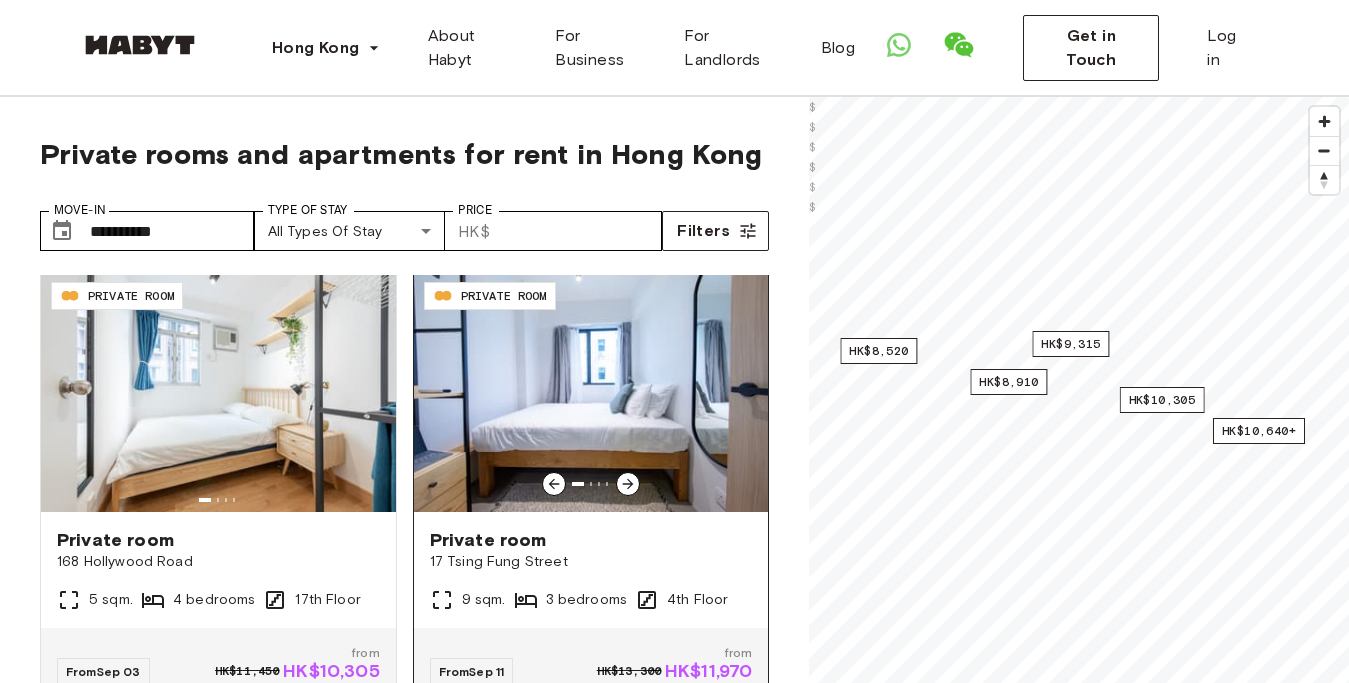 click at bounding box center [591, 392] 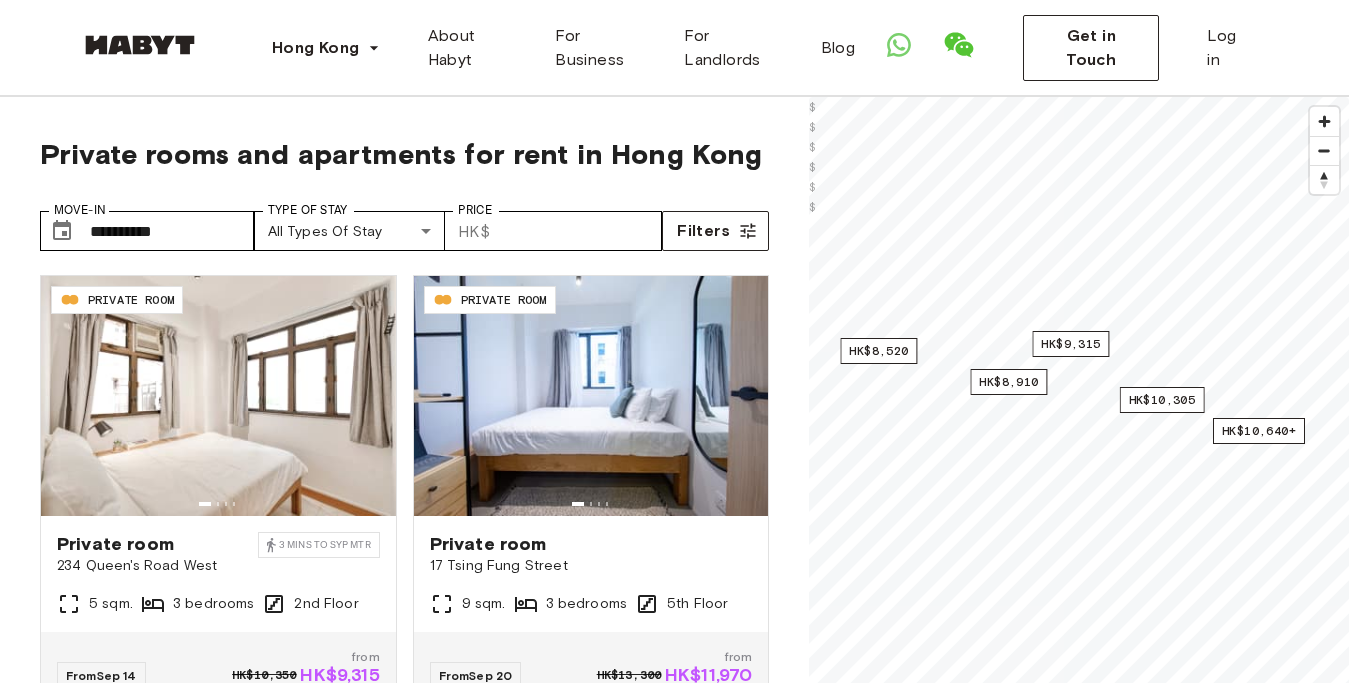 scroll, scrollTop: 473, scrollLeft: 0, axis: vertical 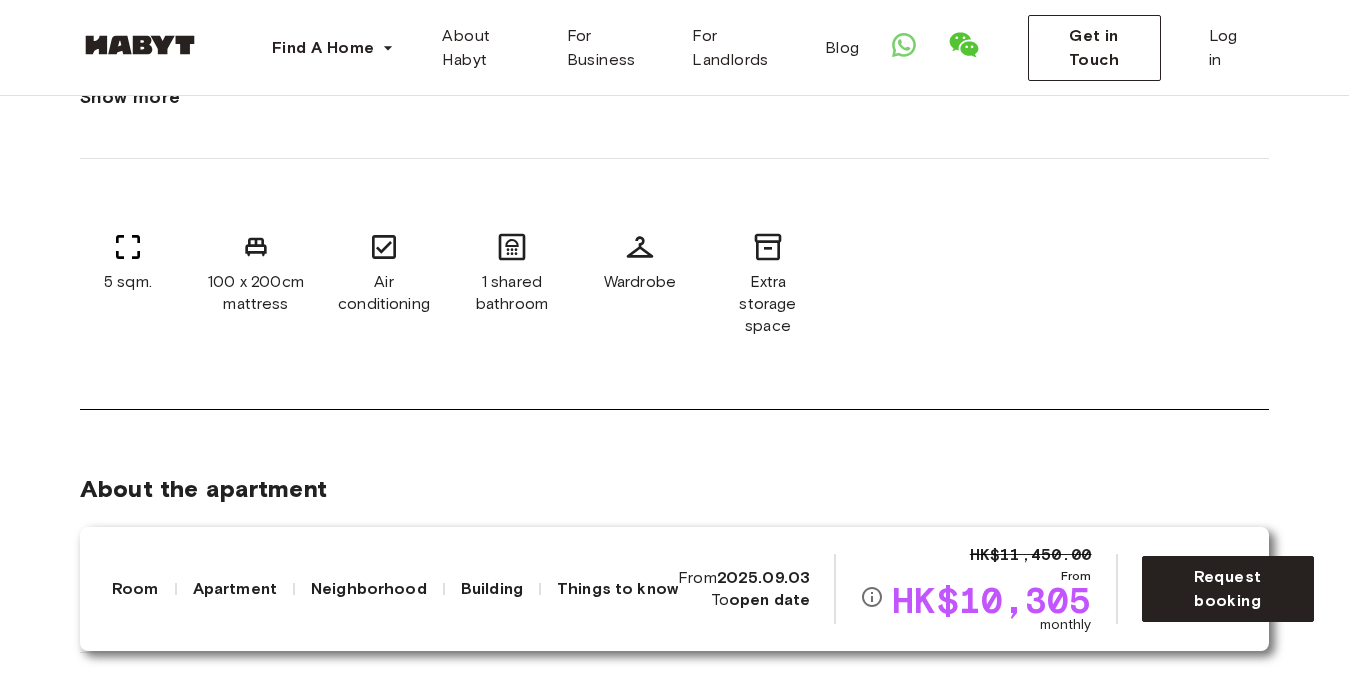 click on "5 sqm. 100 x 200cm mattress Air conditioning 1 shared bathroom Wardrobe Extra storage space" at bounding box center (674, 284) 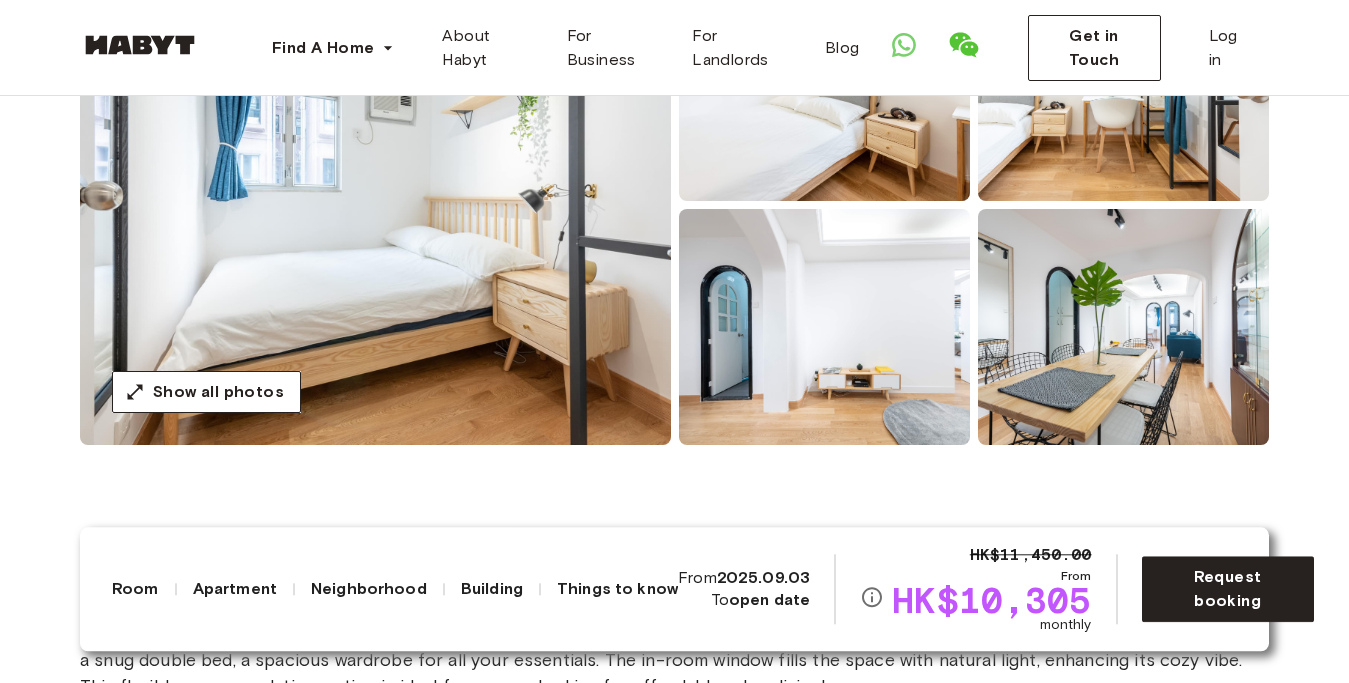 scroll, scrollTop: 306, scrollLeft: 0, axis: vertical 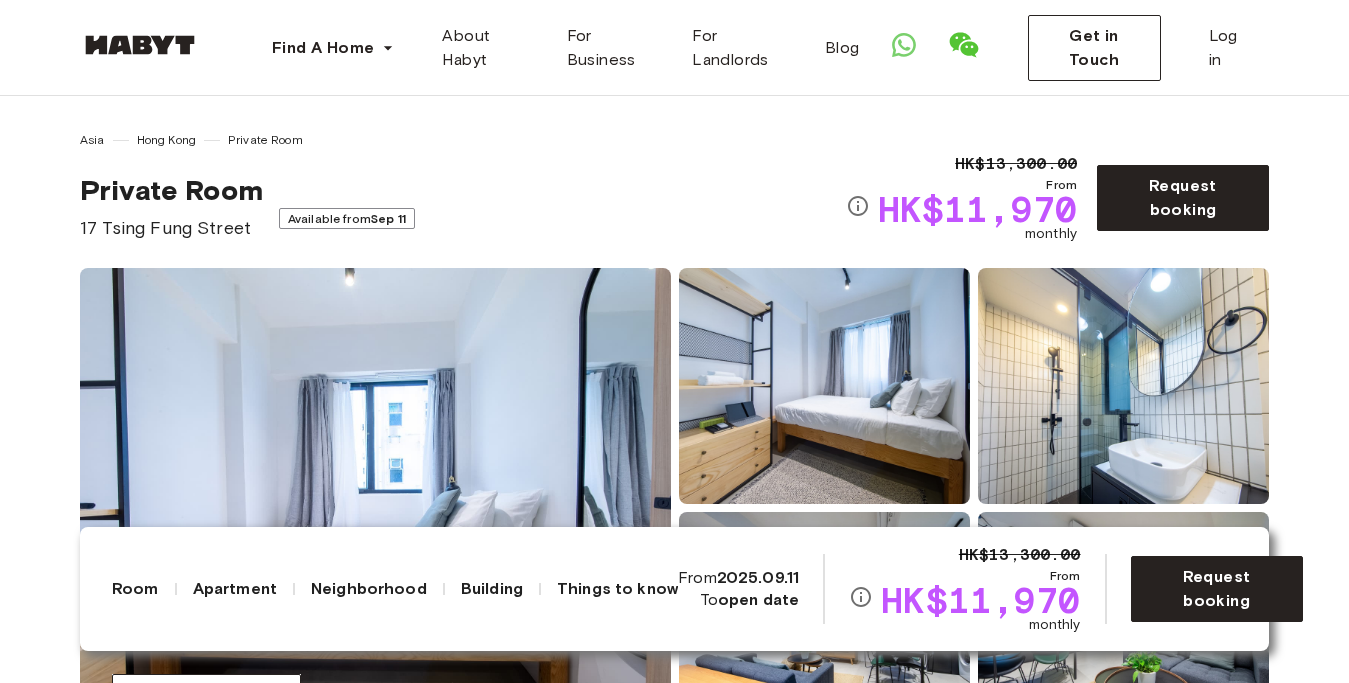 drag, startPoint x: 29, startPoint y: 223, endPoint x: 65, endPoint y: 226, distance: 36.124783 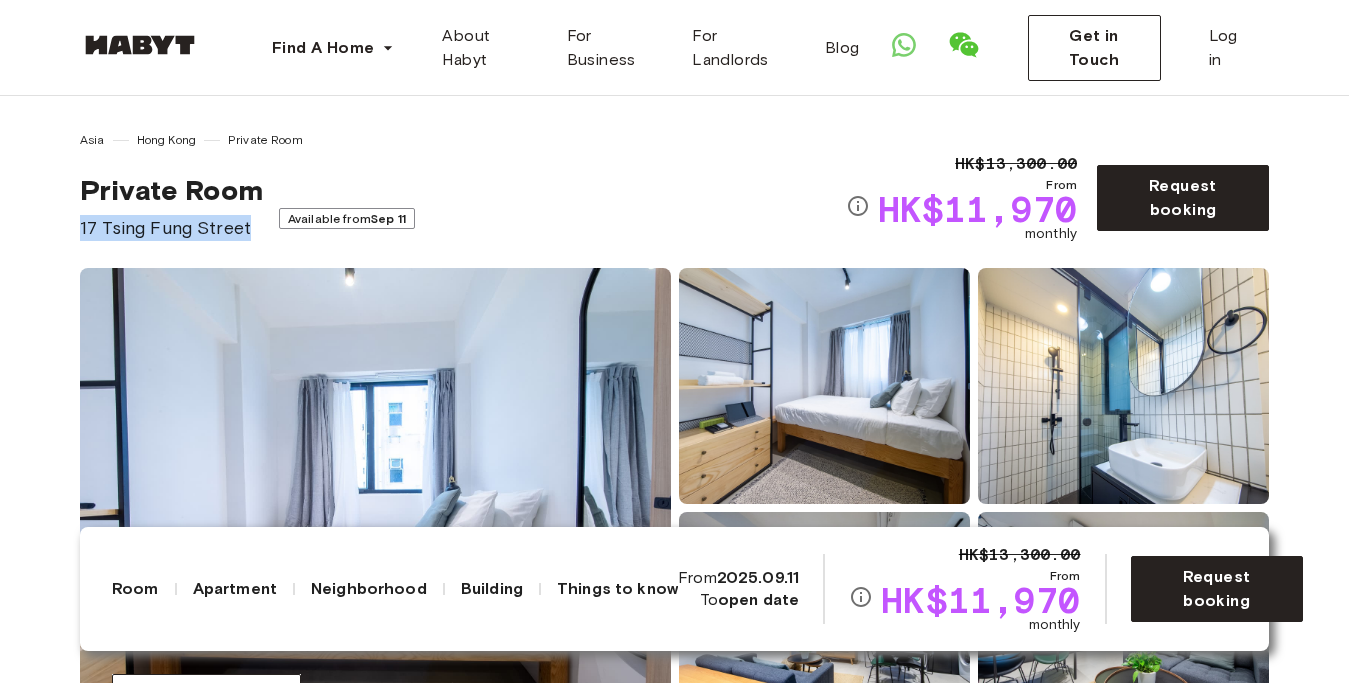 drag, startPoint x: 80, startPoint y: 229, endPoint x: 251, endPoint y: 231, distance: 171.01169 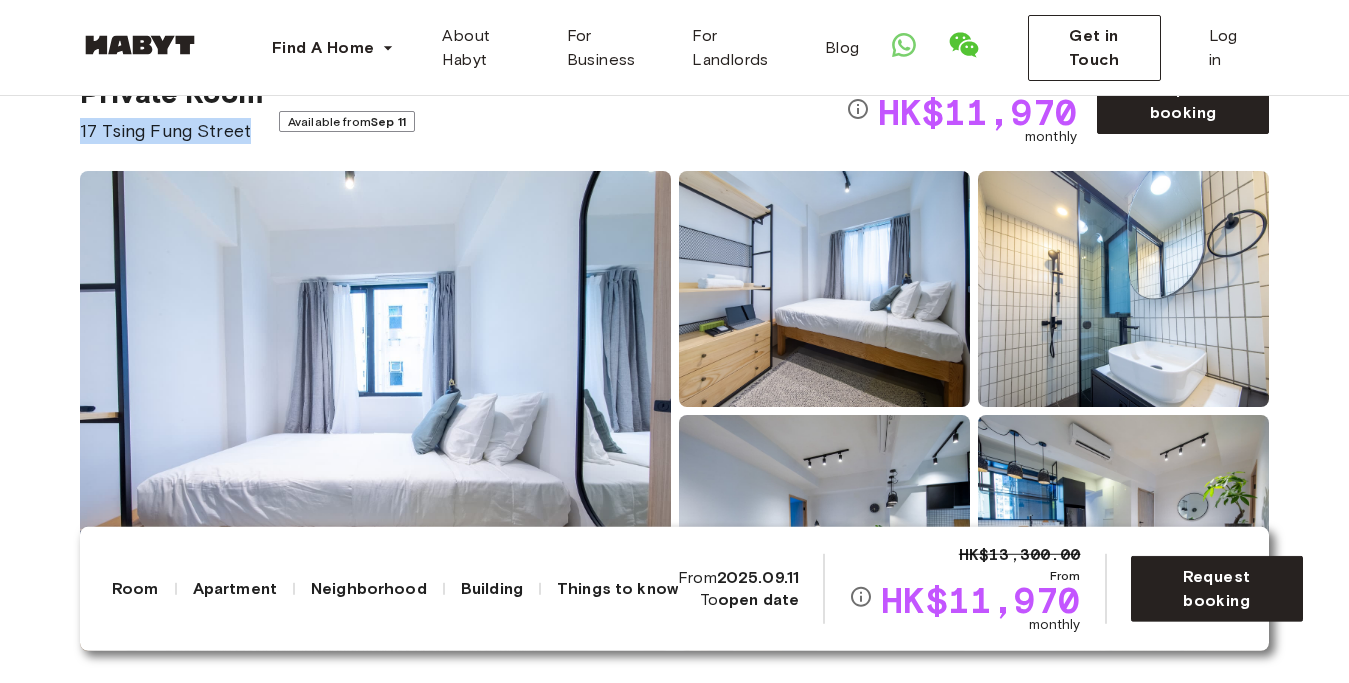 scroll, scrollTop: 0, scrollLeft: 0, axis: both 